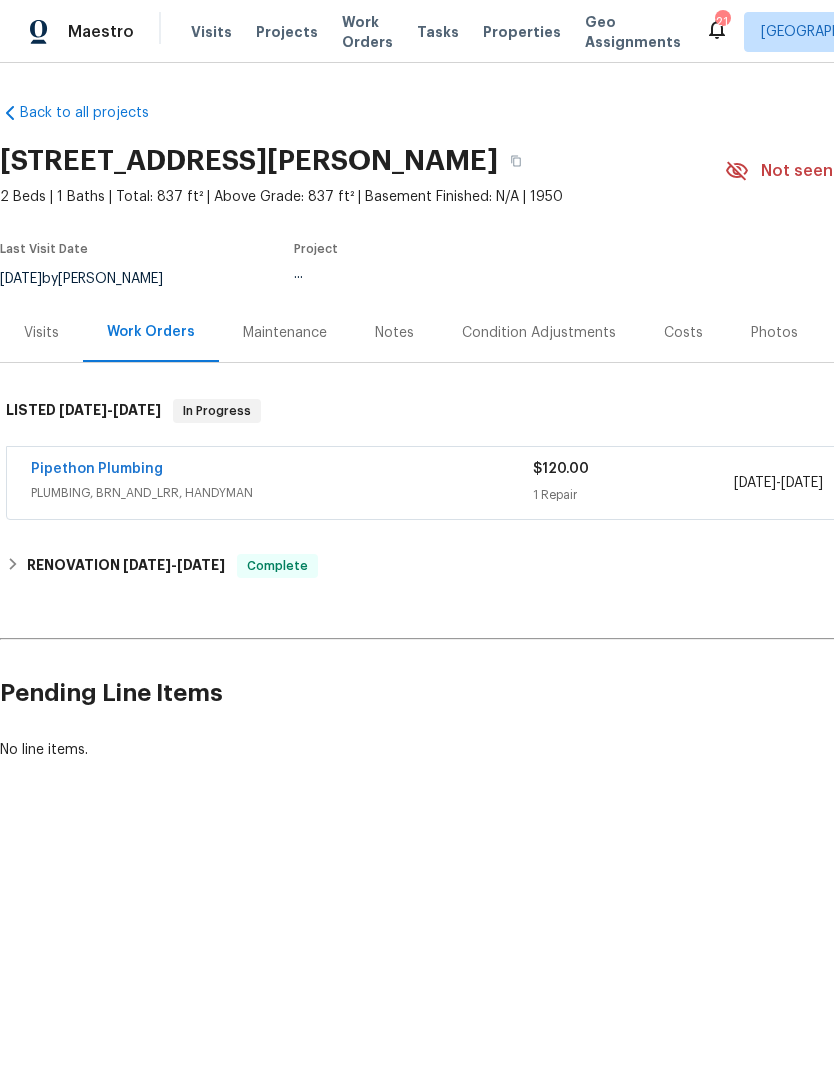 scroll, scrollTop: 0, scrollLeft: 0, axis: both 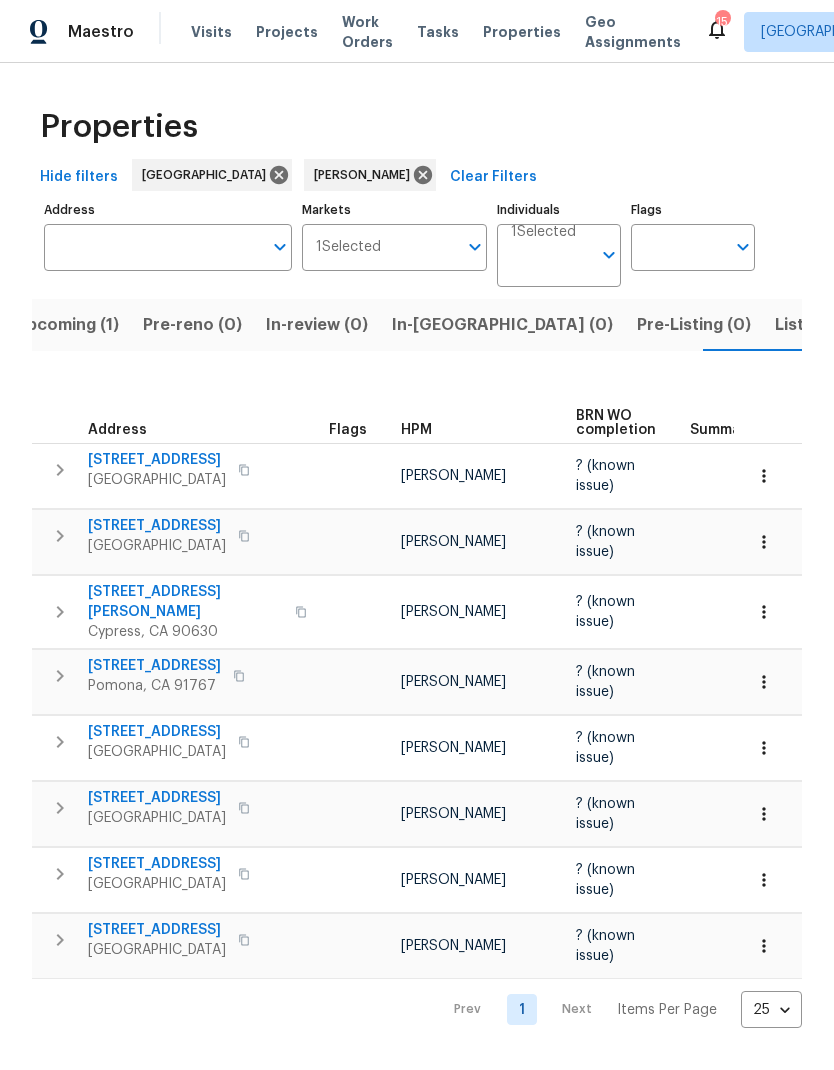 click on "Listed (7)" at bounding box center [812, 325] 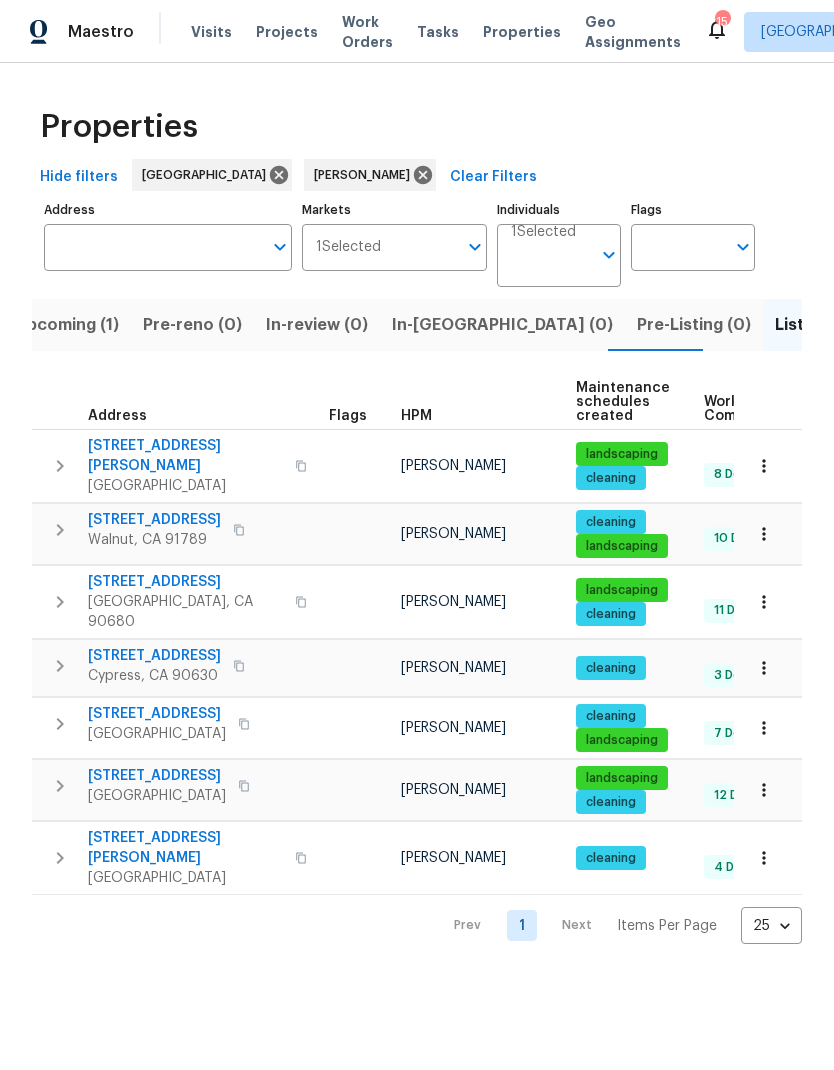 click on "[STREET_ADDRESS]" at bounding box center [157, 776] 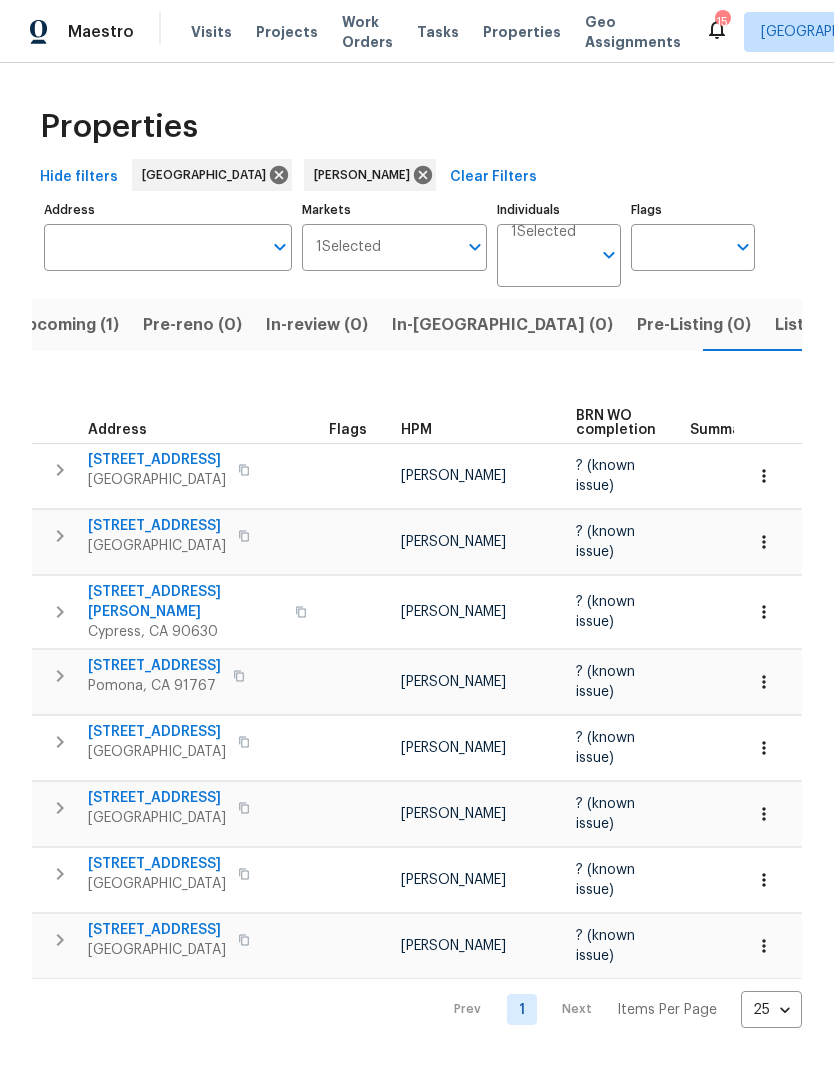 click on "[STREET_ADDRESS][PERSON_NAME]" at bounding box center [185, 602] 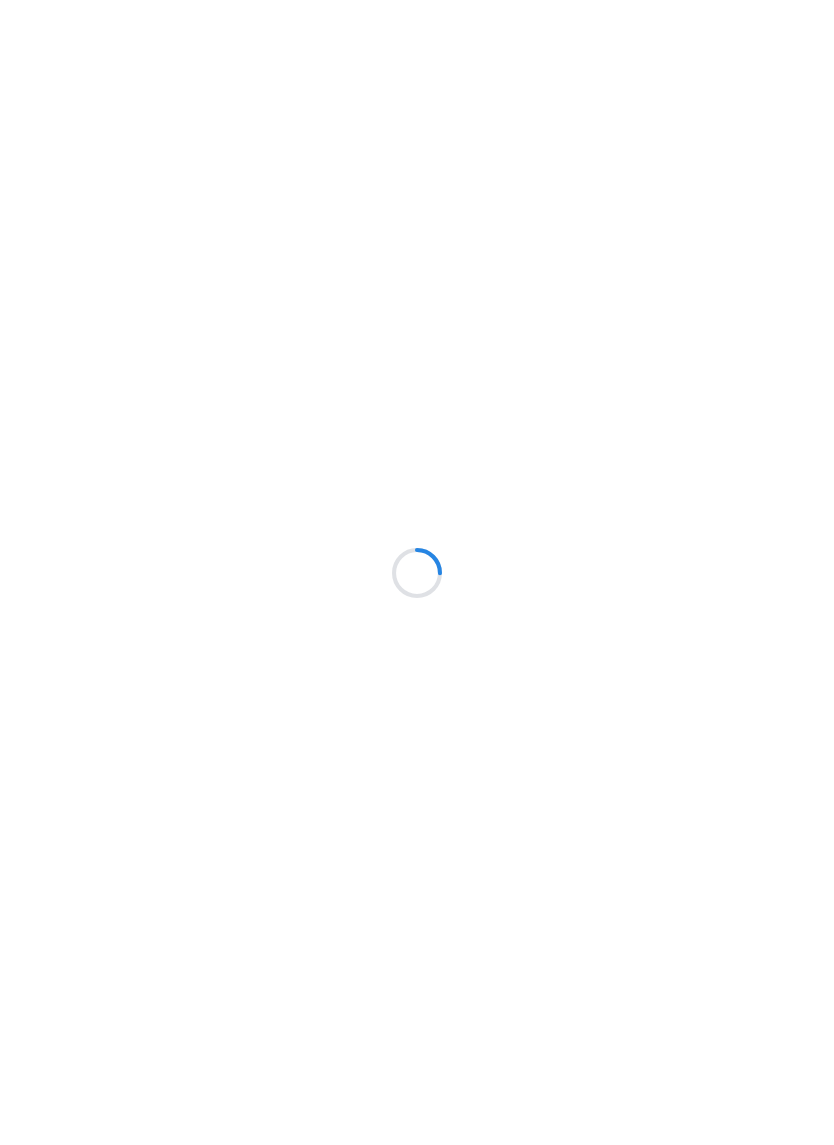 scroll, scrollTop: 0, scrollLeft: 0, axis: both 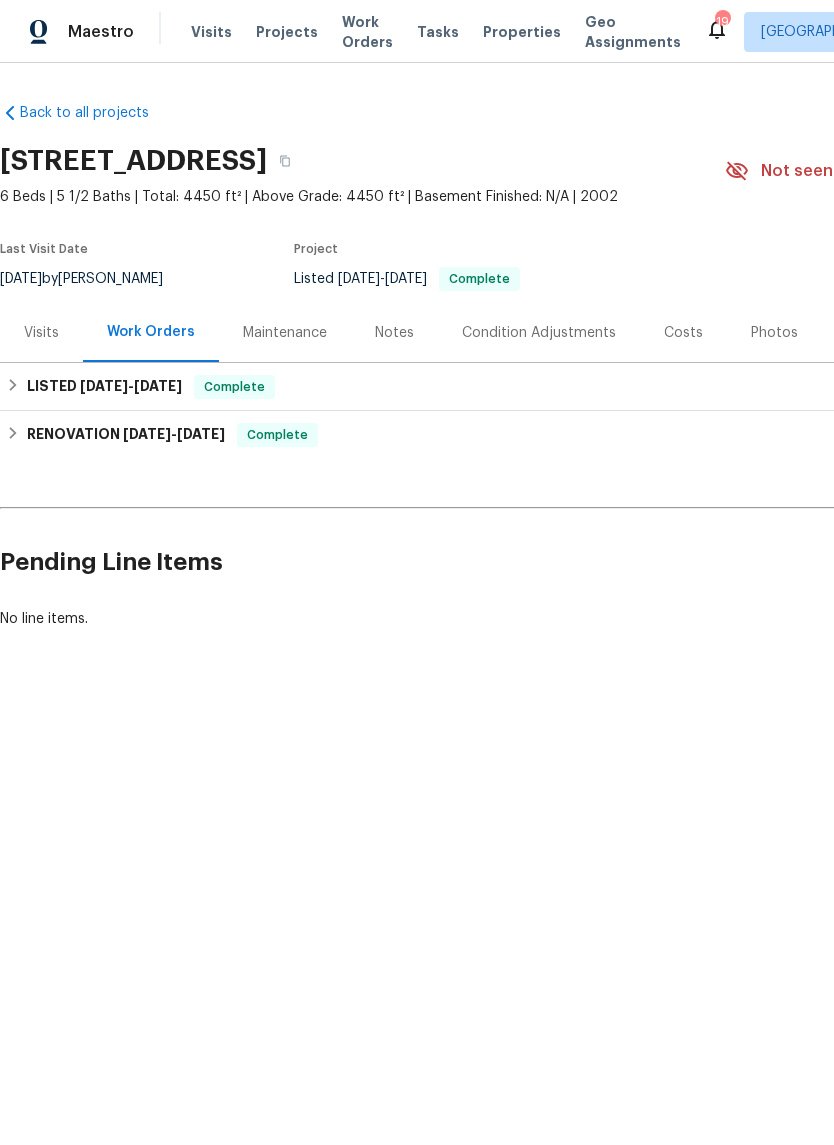 click on "Costs" at bounding box center (683, 332) 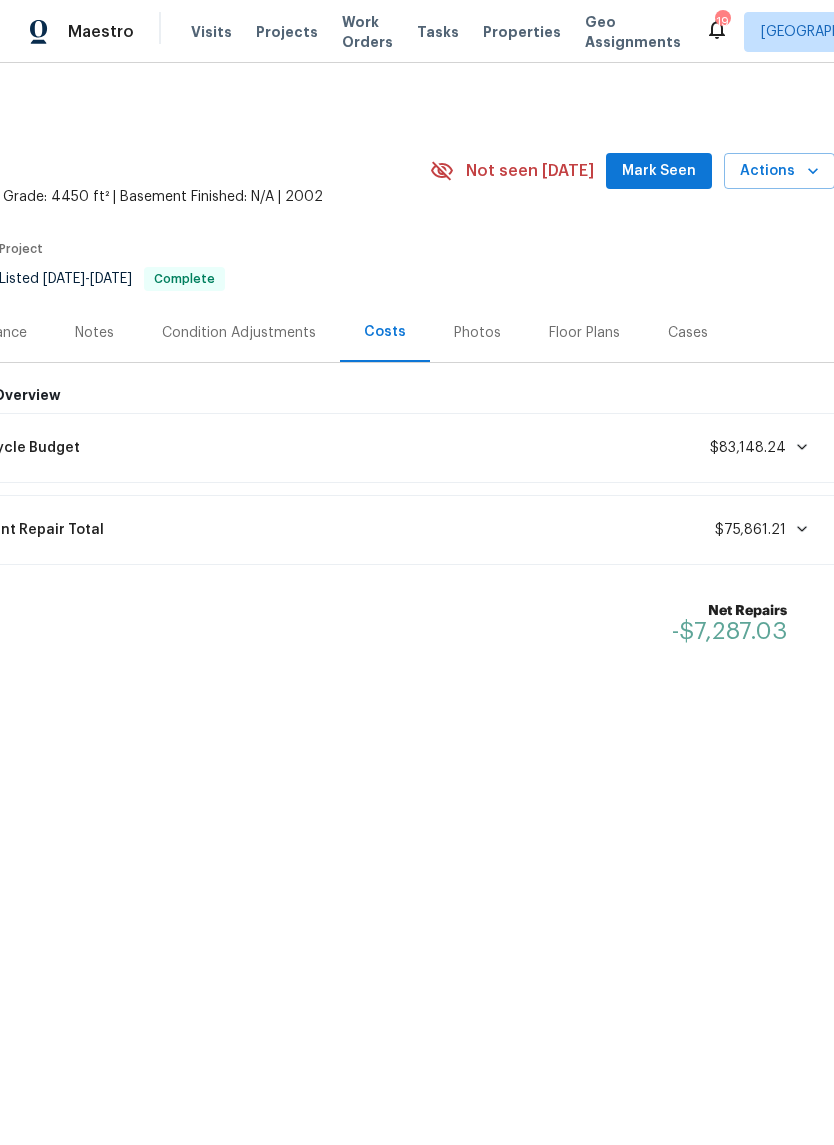 scroll, scrollTop: 0, scrollLeft: 296, axis: horizontal 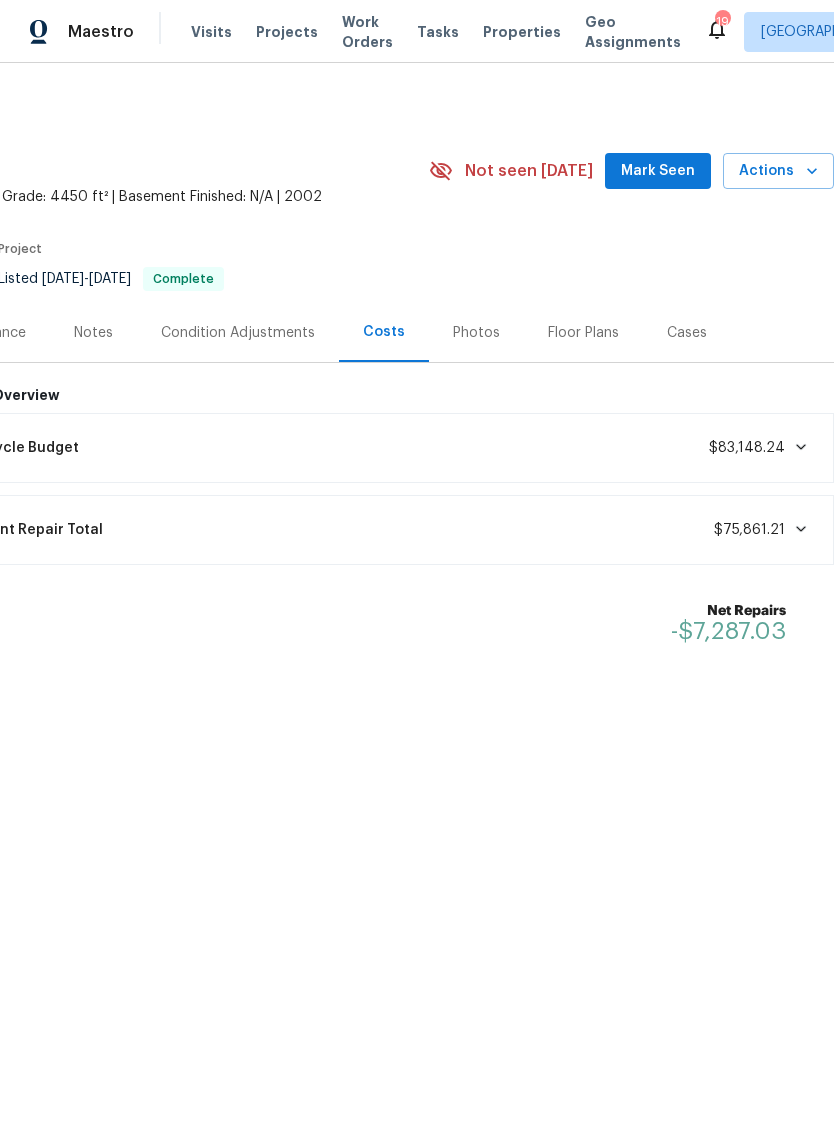 click on "Floor Plans" at bounding box center (583, 333) 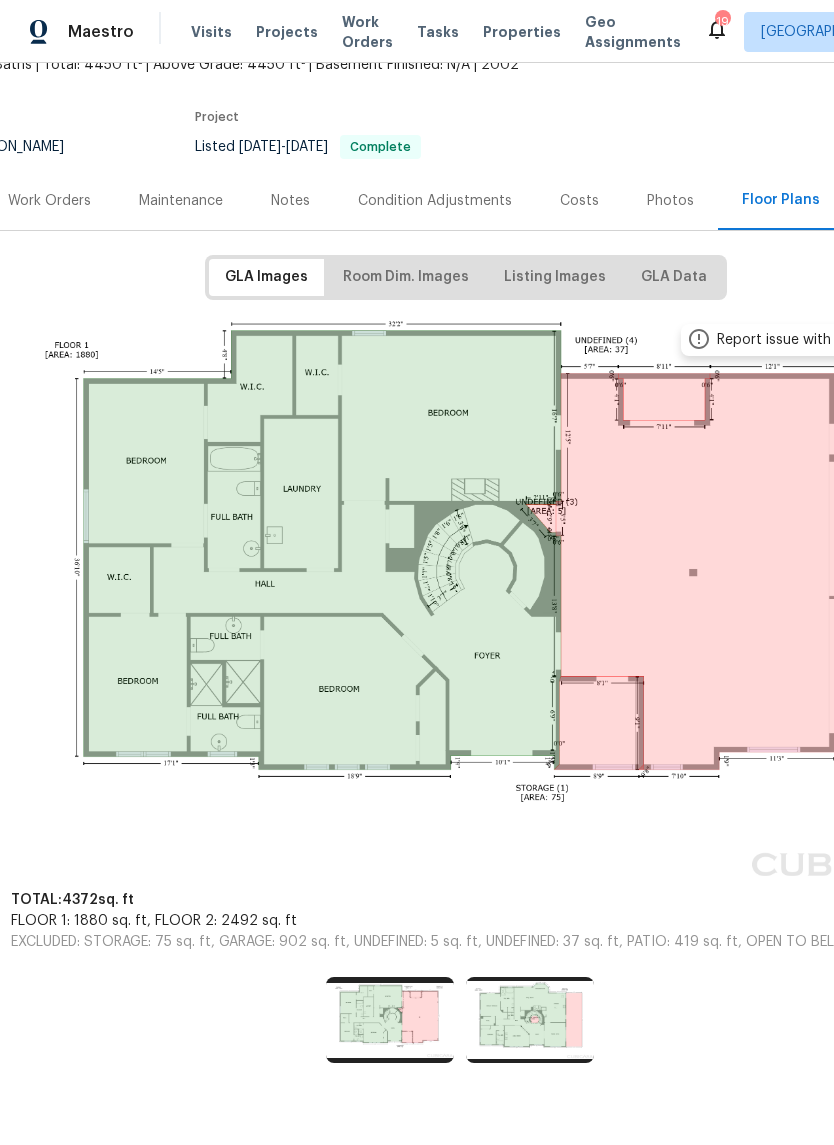scroll, scrollTop: 131, scrollLeft: 101, axis: both 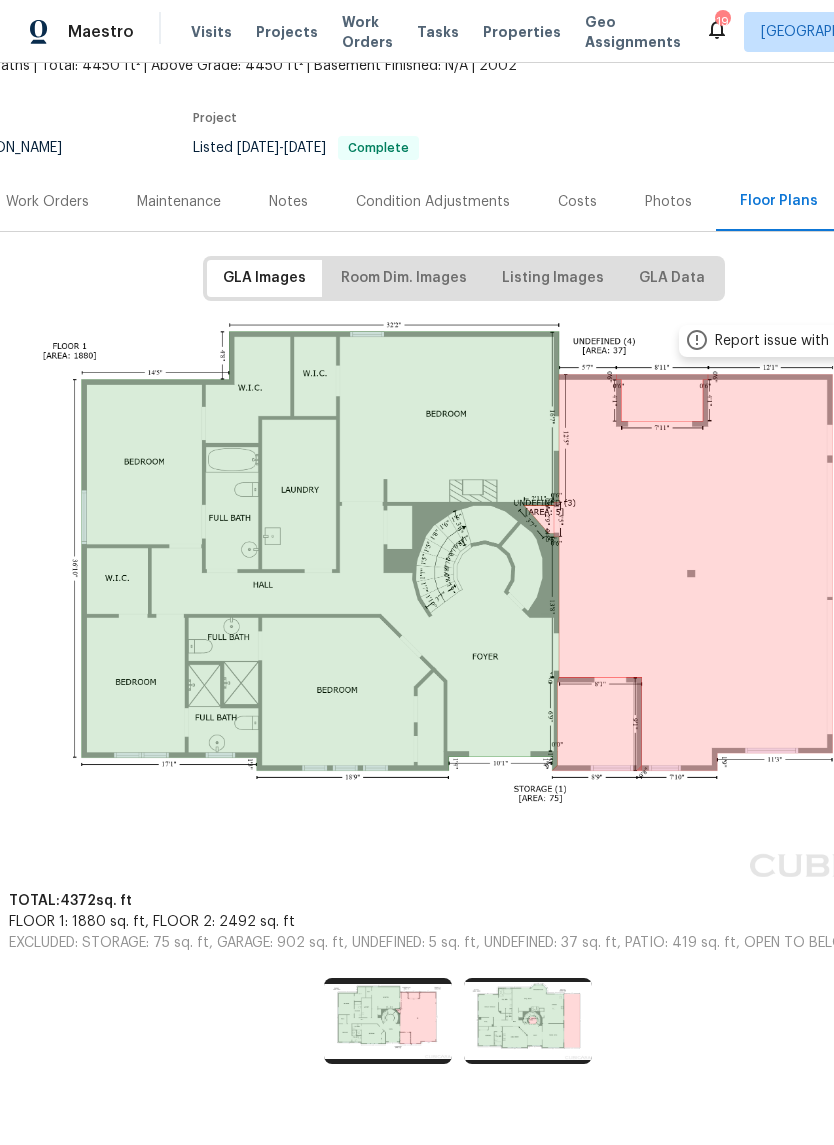 click at bounding box center (528, 1021) 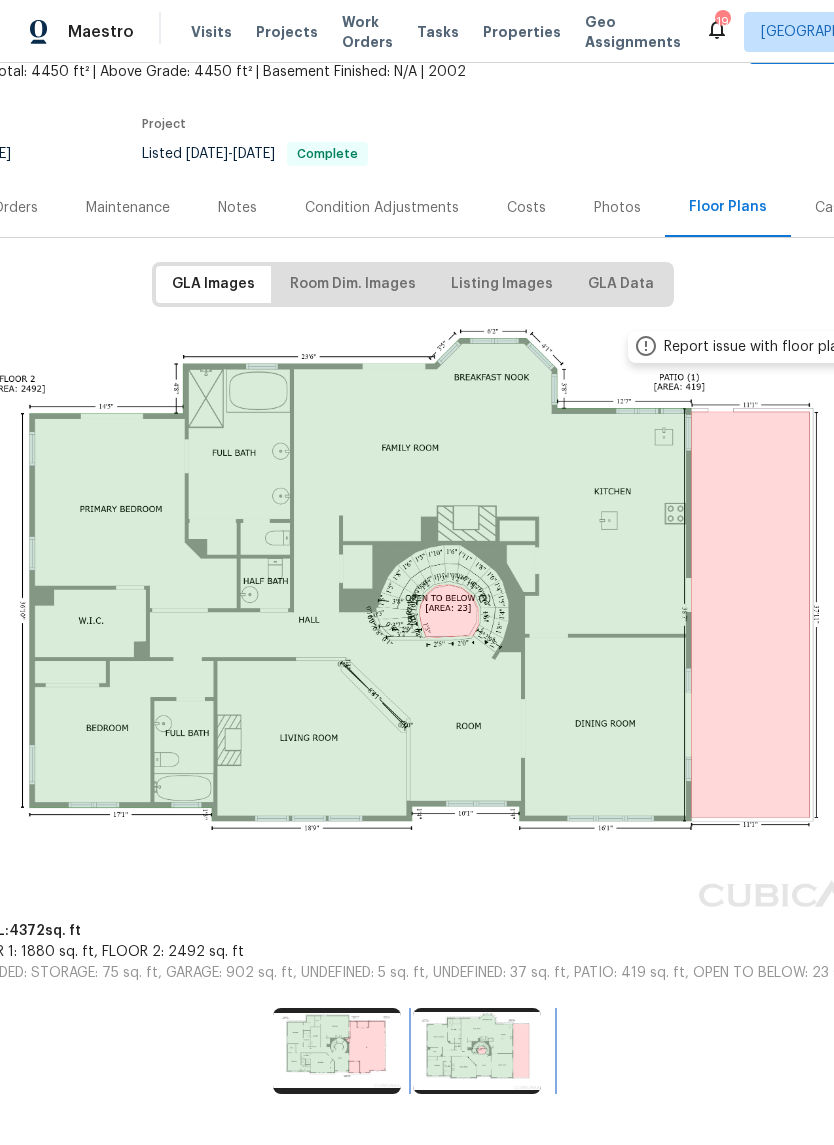 scroll, scrollTop: 124, scrollLeft: 156, axis: both 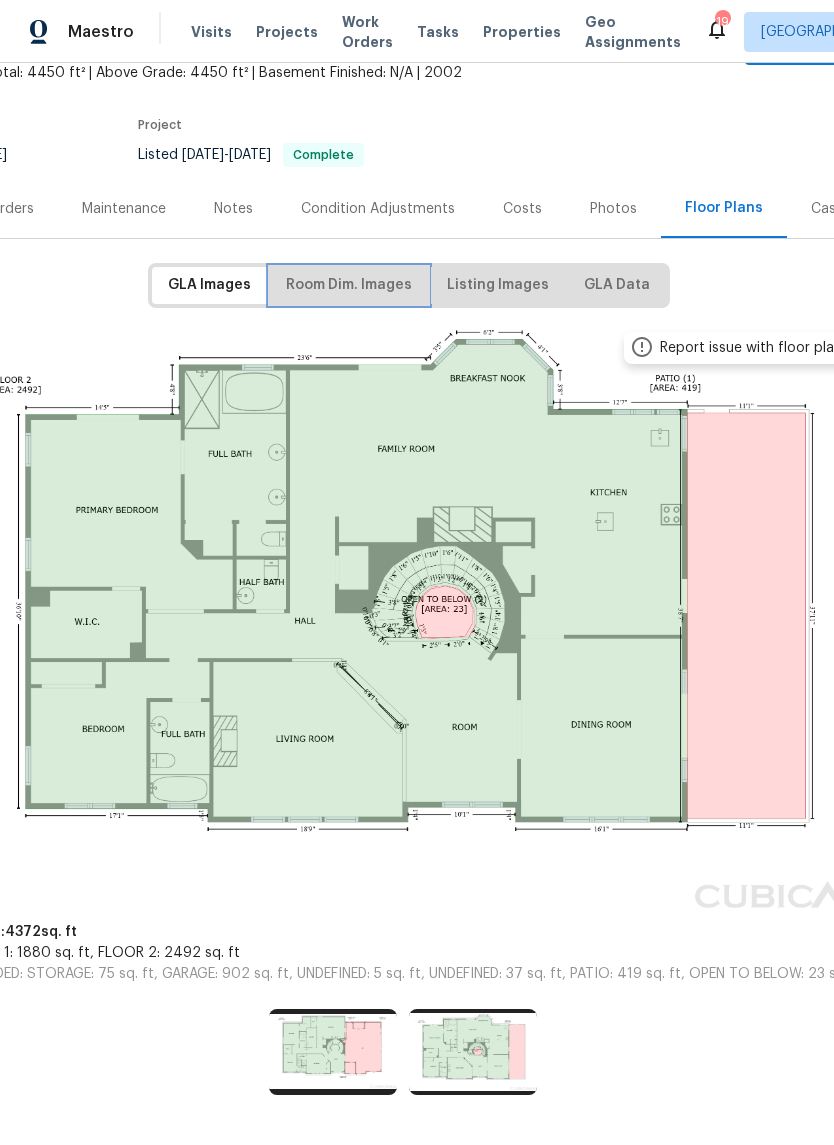 click on "Room Dim. Images" at bounding box center [349, 285] 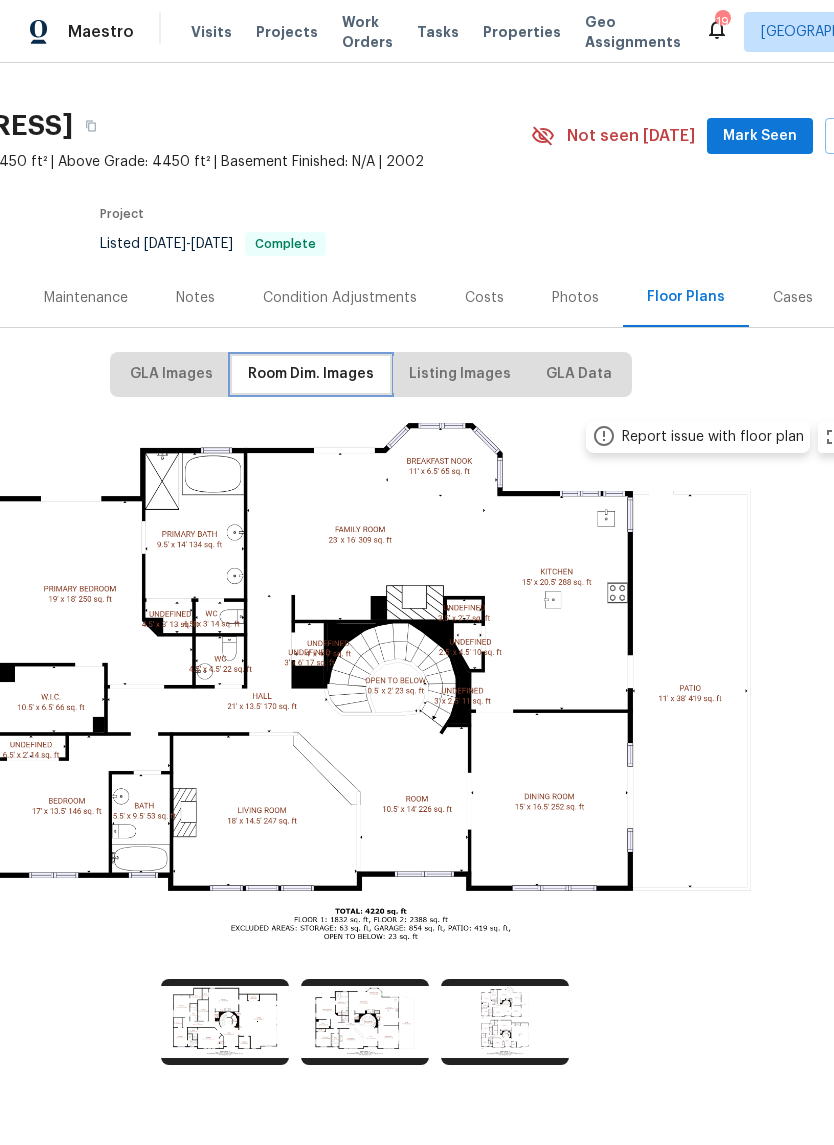 scroll, scrollTop: 35, scrollLeft: 195, axis: both 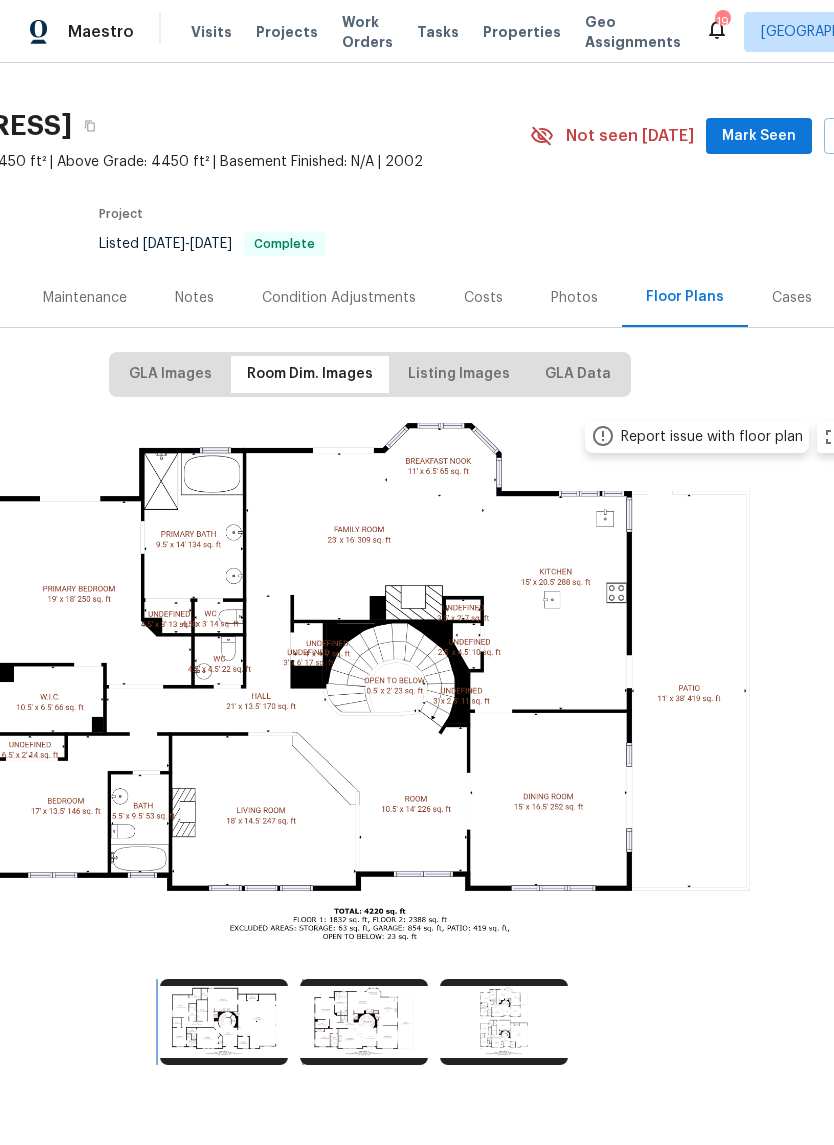 click at bounding box center [224, 1022] 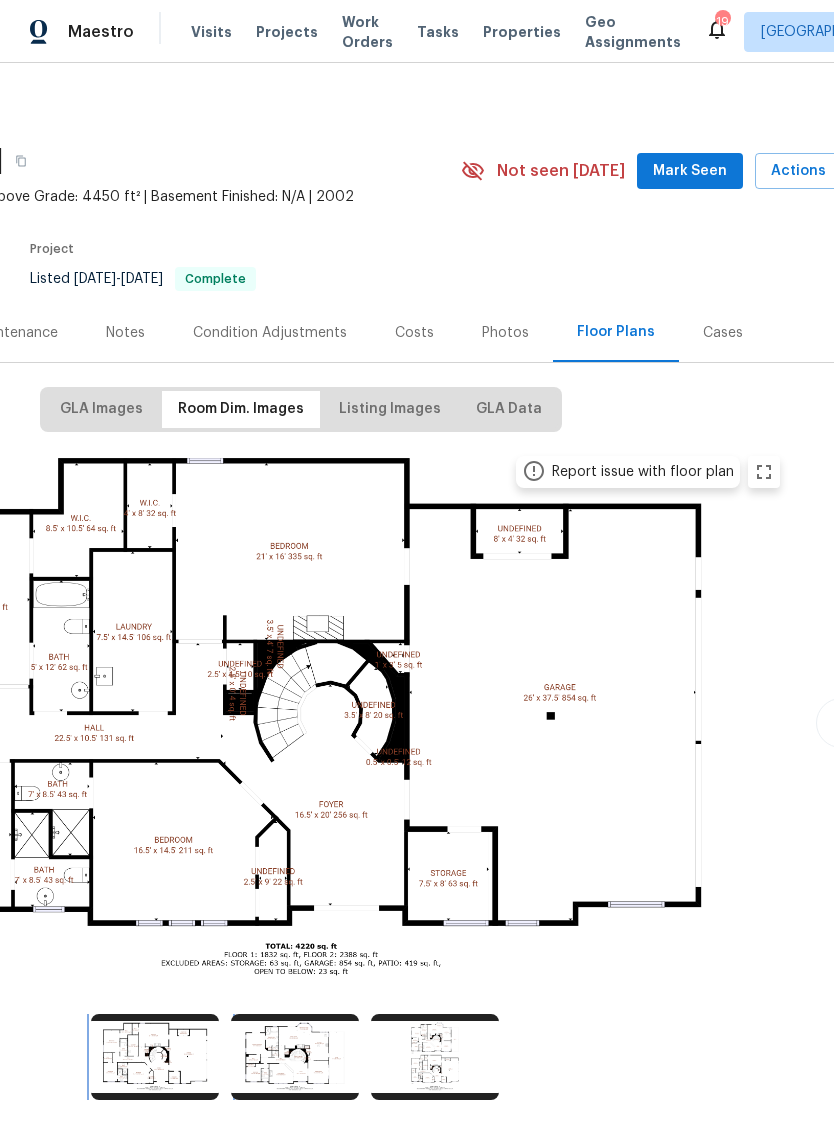 scroll, scrollTop: 0, scrollLeft: 266, axis: horizontal 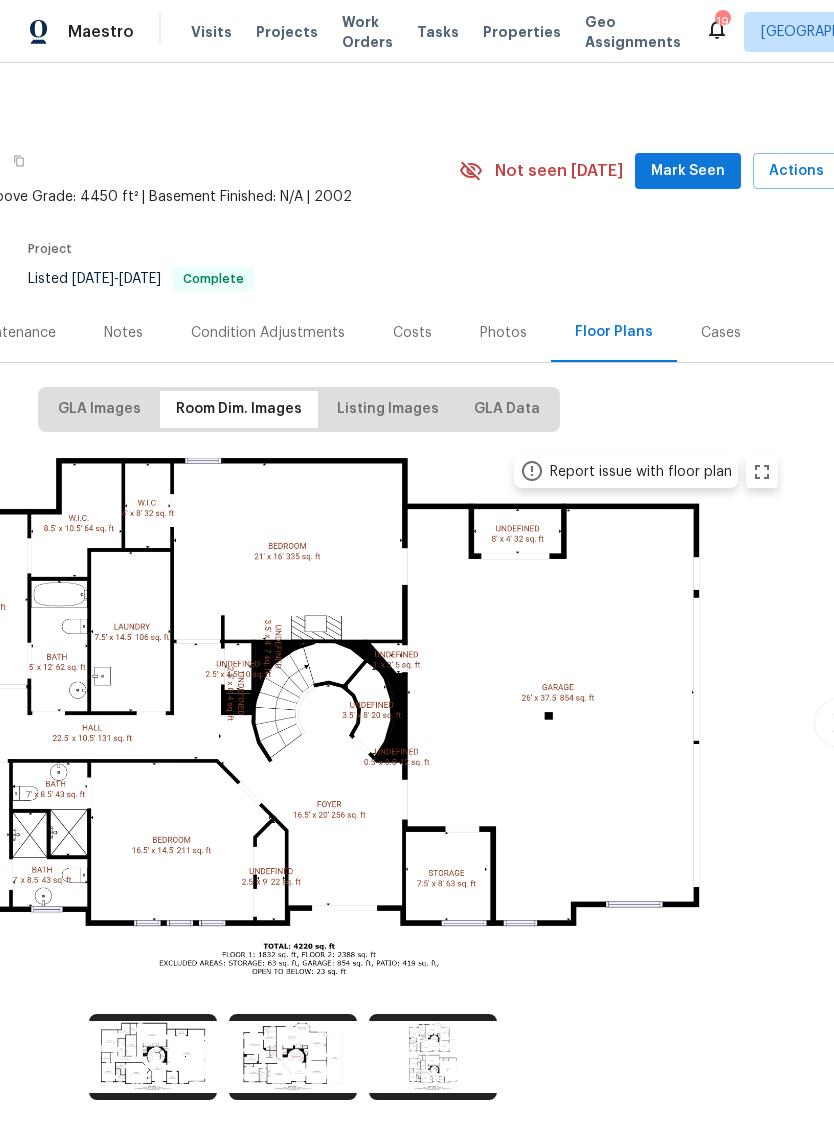 click on "Cases" at bounding box center [721, 332] 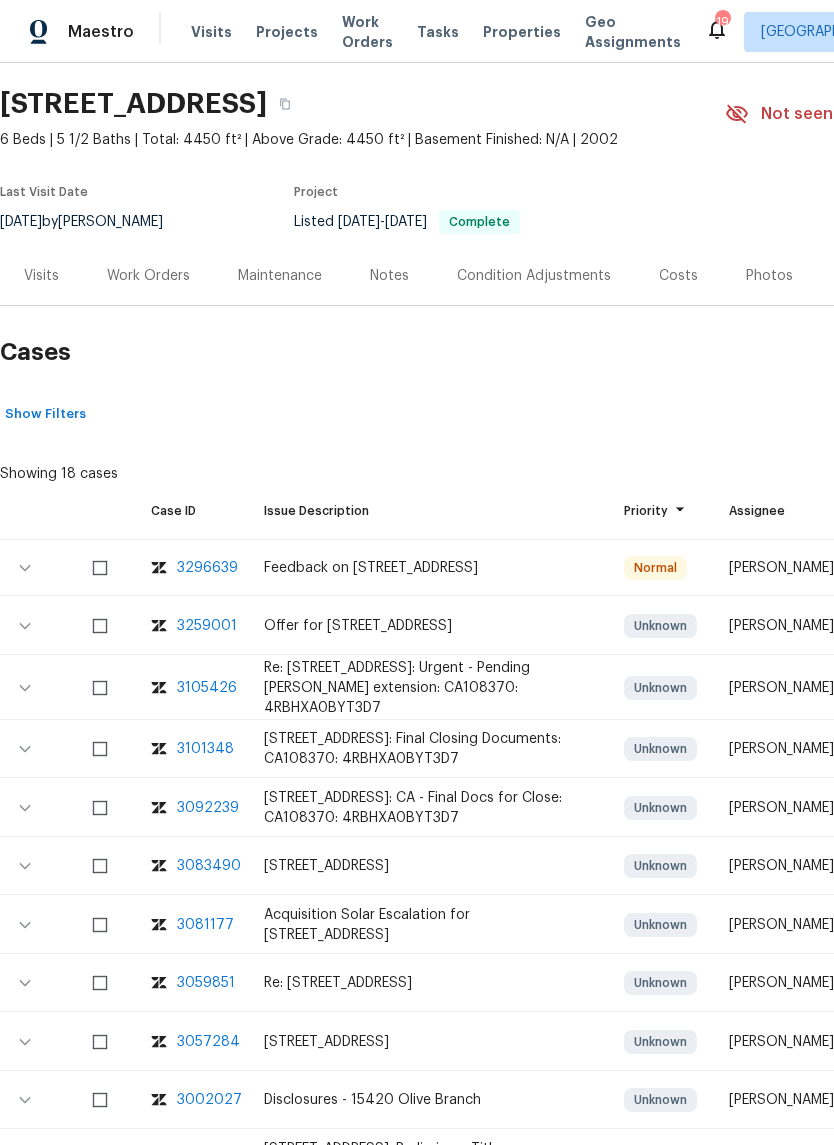 scroll, scrollTop: 59, scrollLeft: 0, axis: vertical 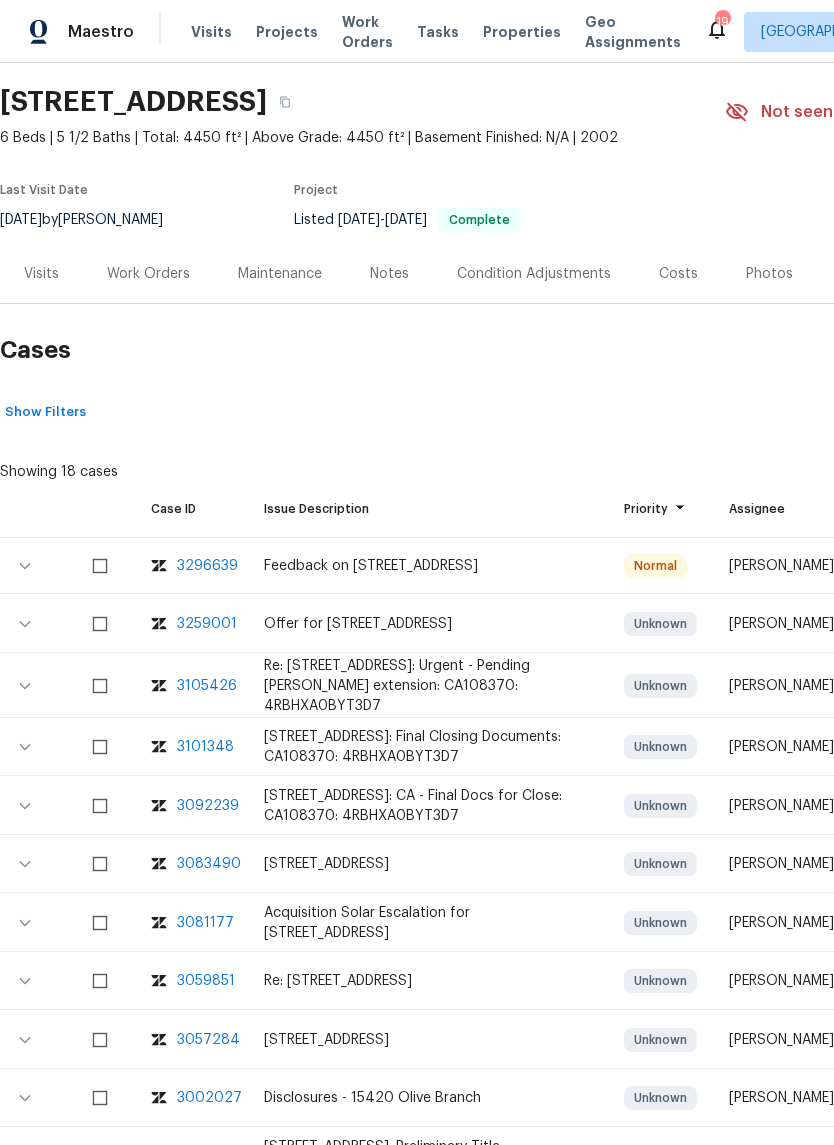 click on "Maintenance" at bounding box center [280, 274] 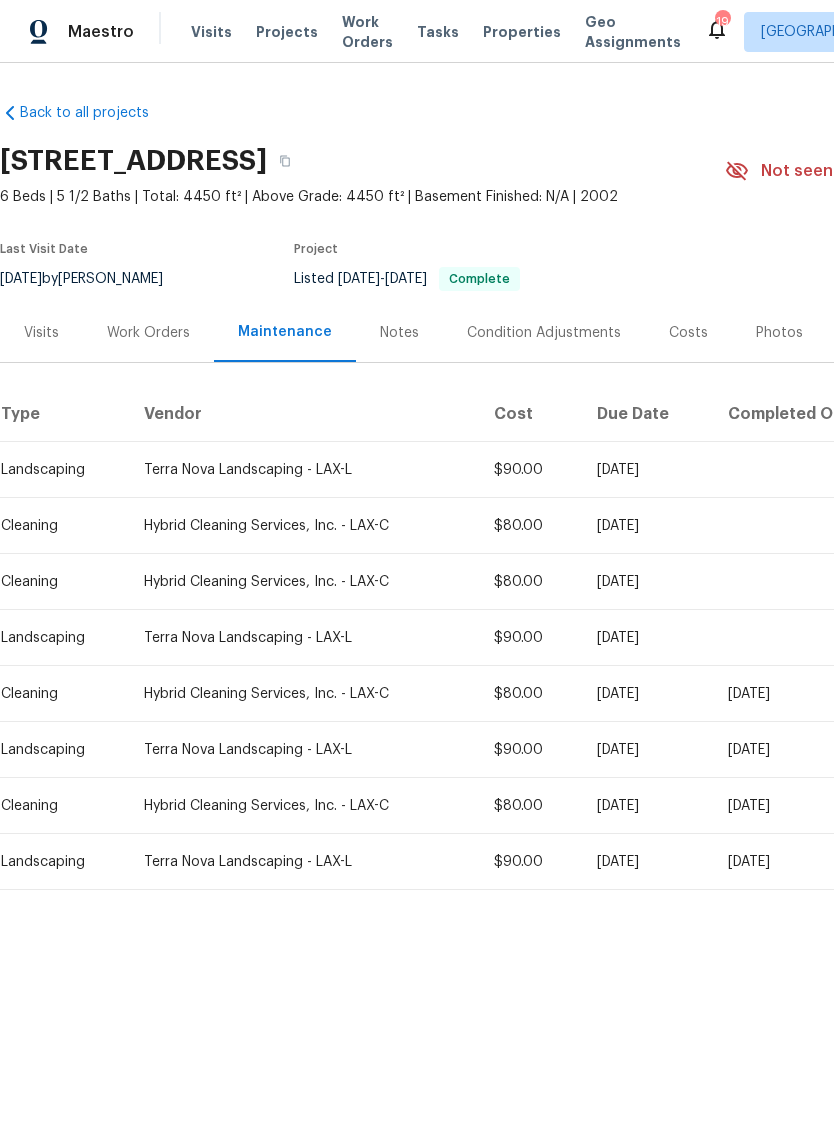 scroll, scrollTop: 0, scrollLeft: 0, axis: both 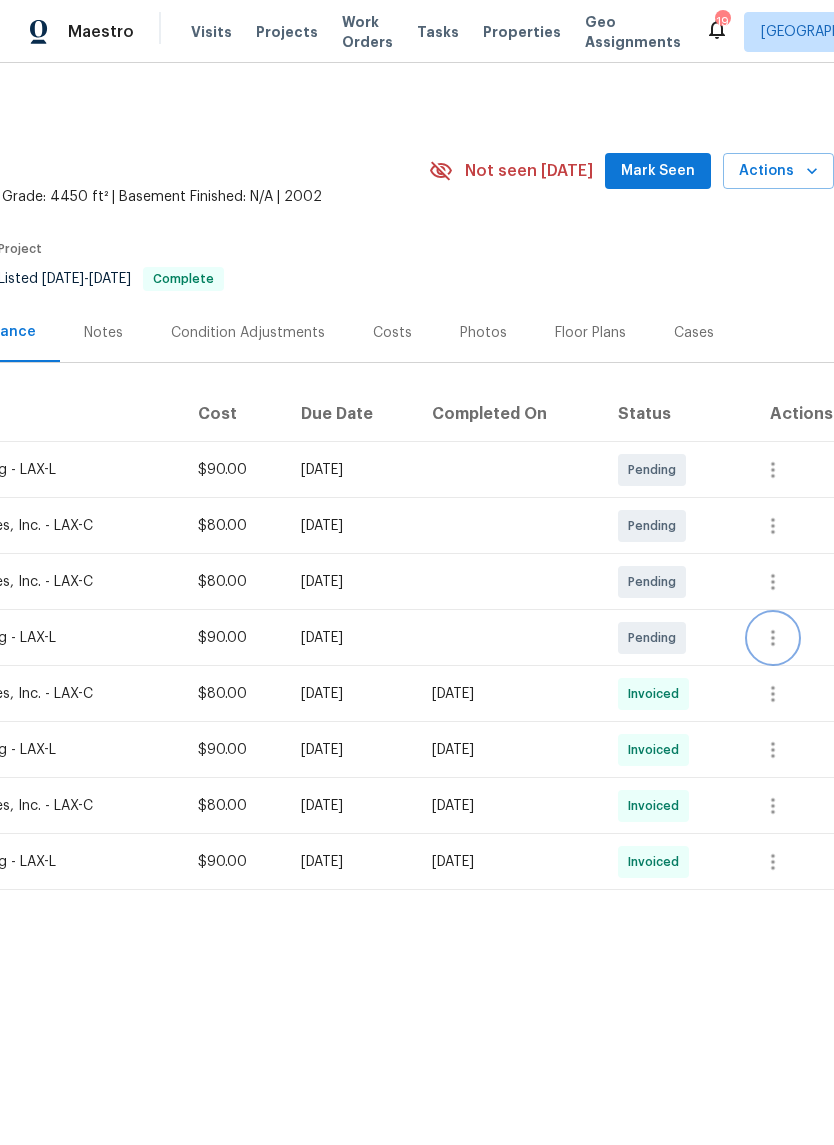 click 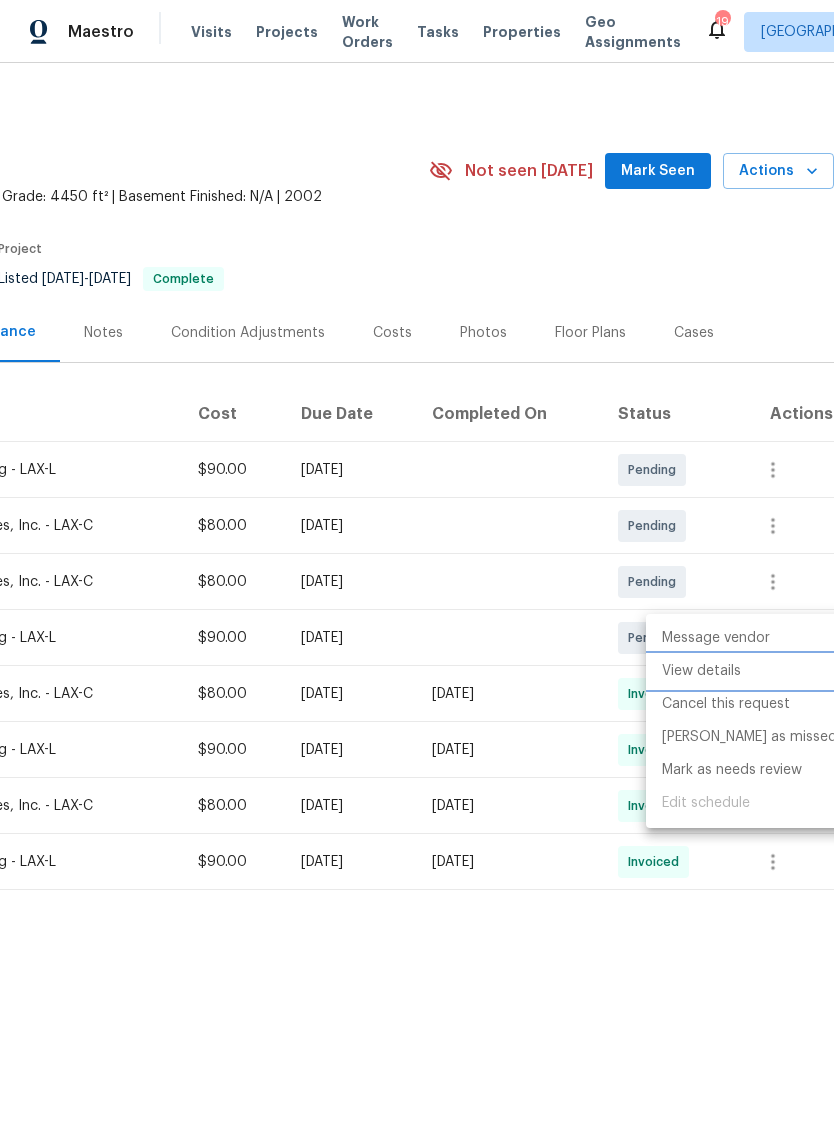 click on "View details" at bounding box center (749, 671) 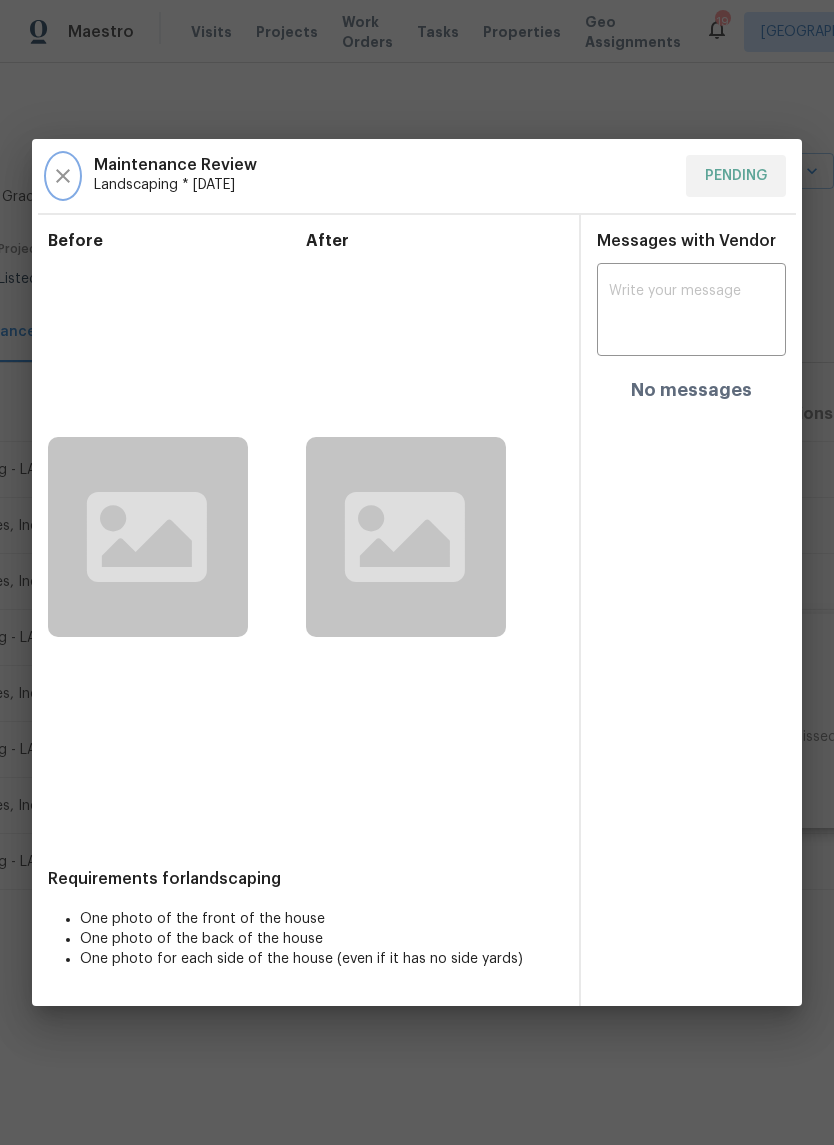 click 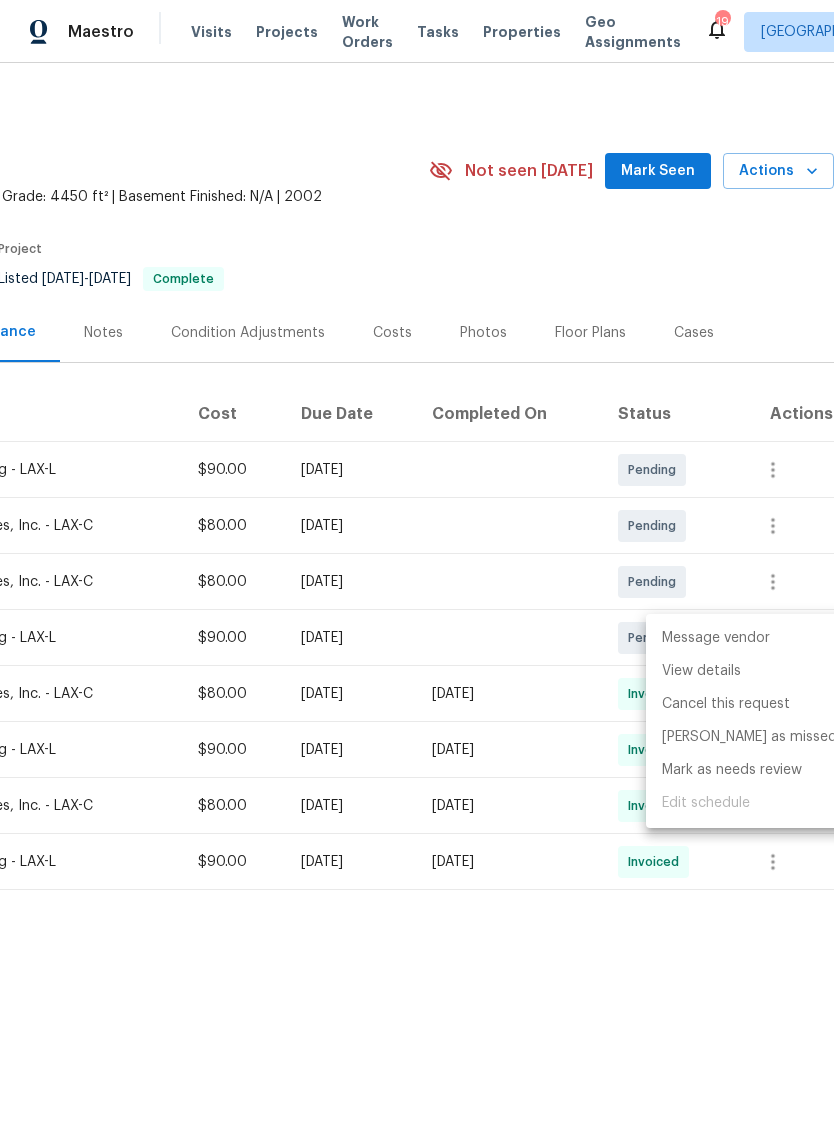 click at bounding box center (417, 572) 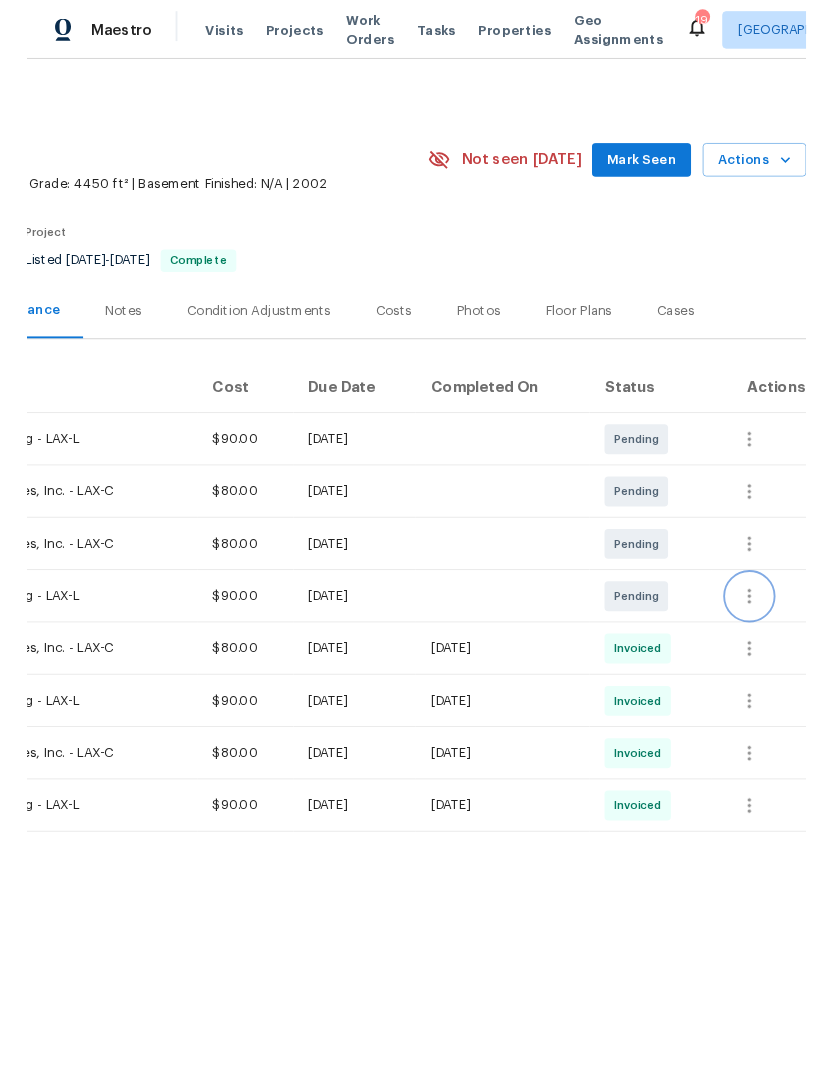 scroll, scrollTop: 0, scrollLeft: 296, axis: horizontal 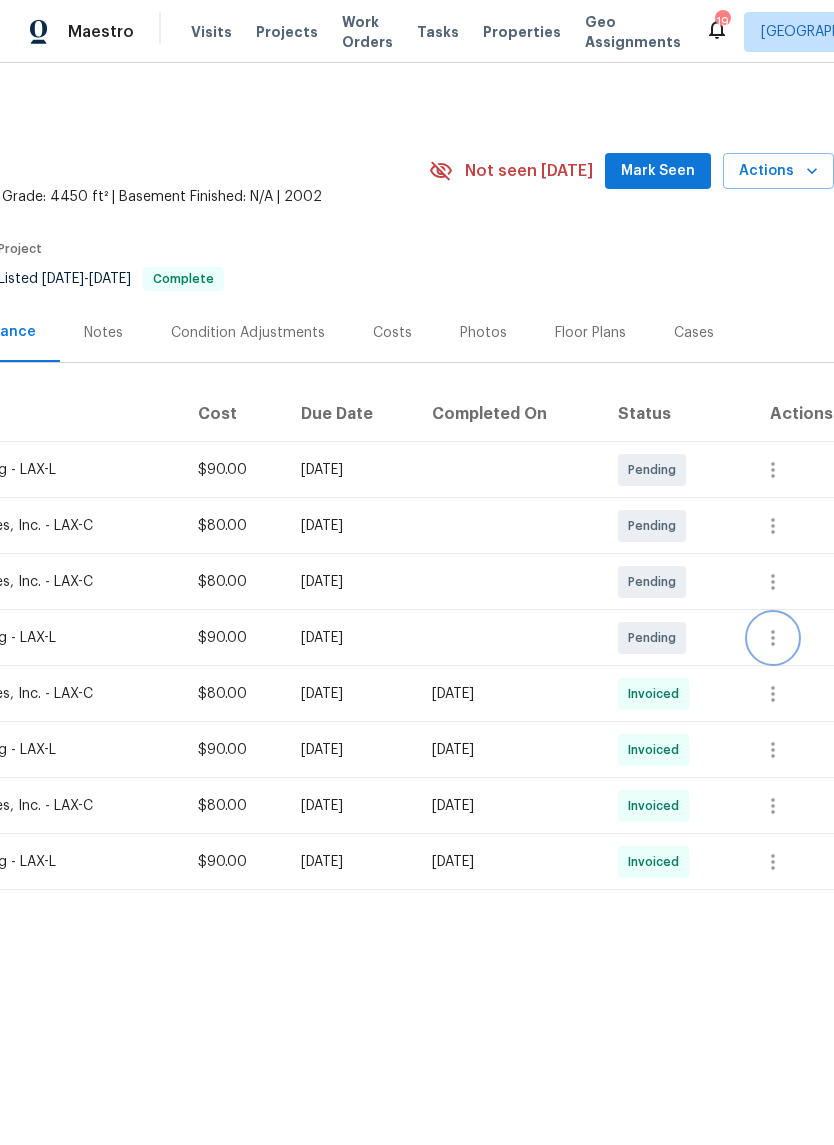 click 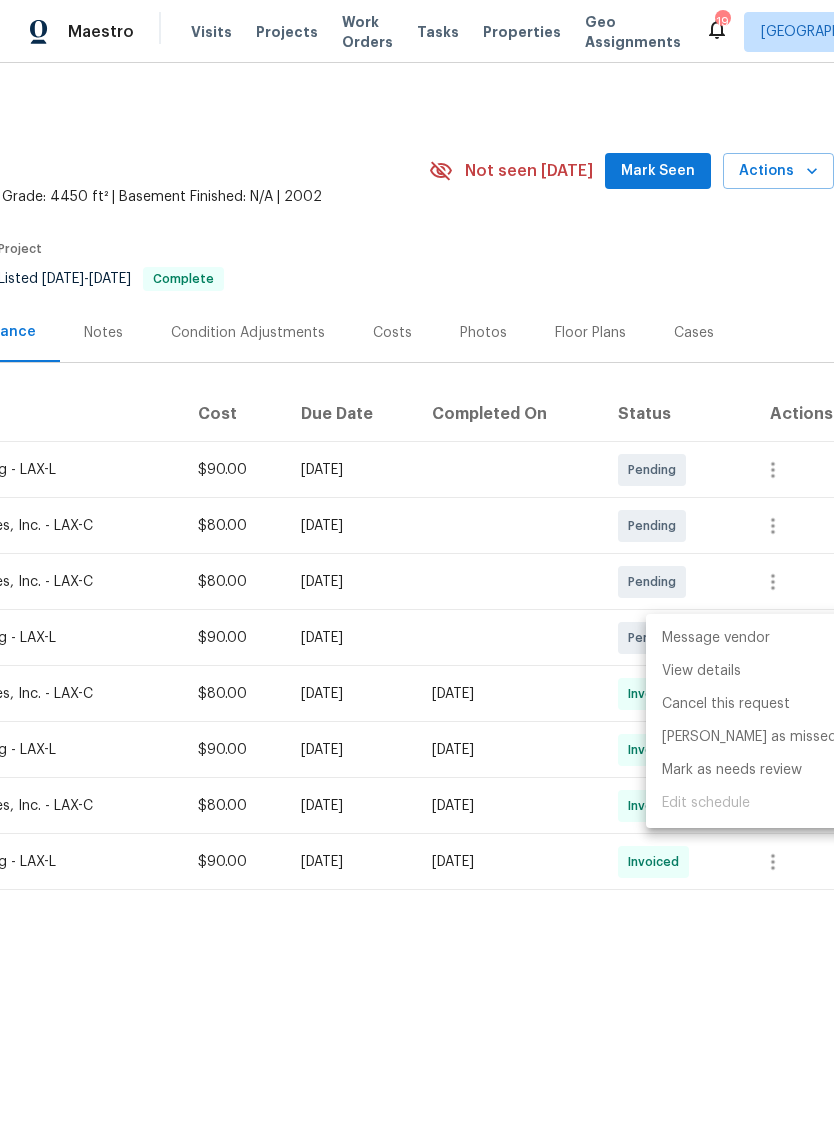 click on "Message vendor" at bounding box center [749, 638] 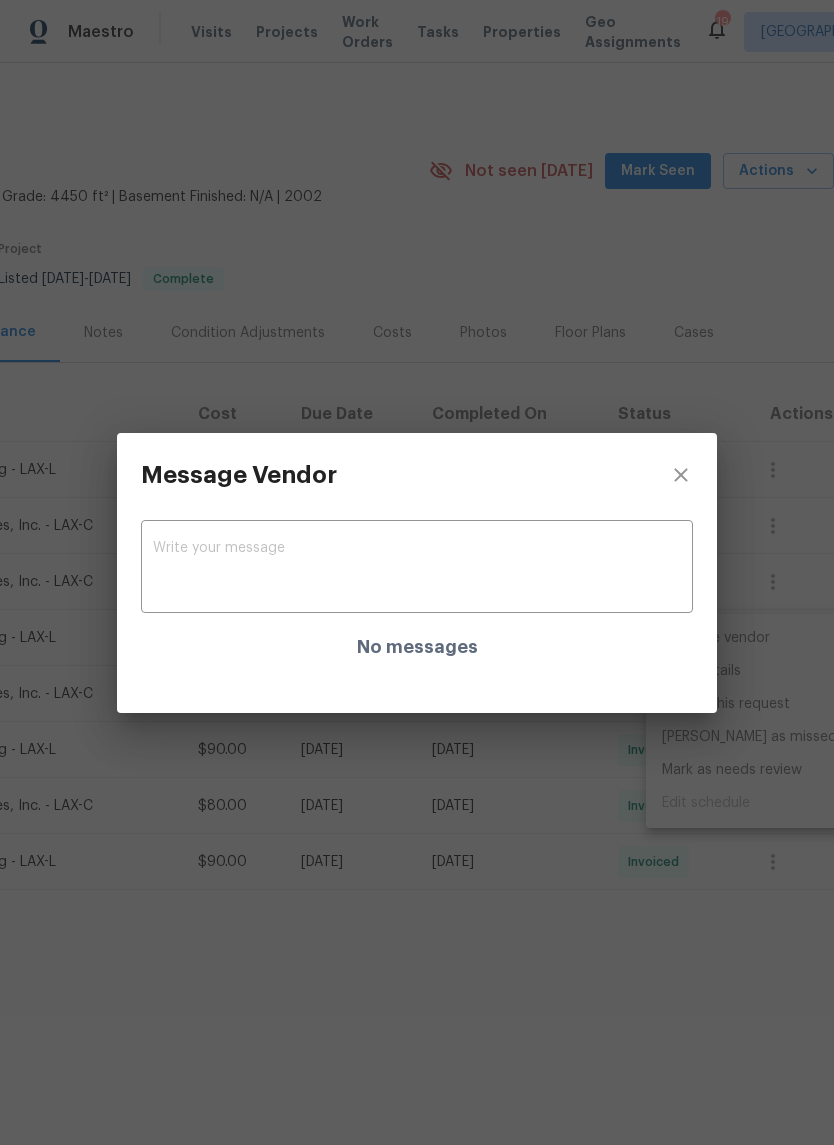 click at bounding box center (417, 569) 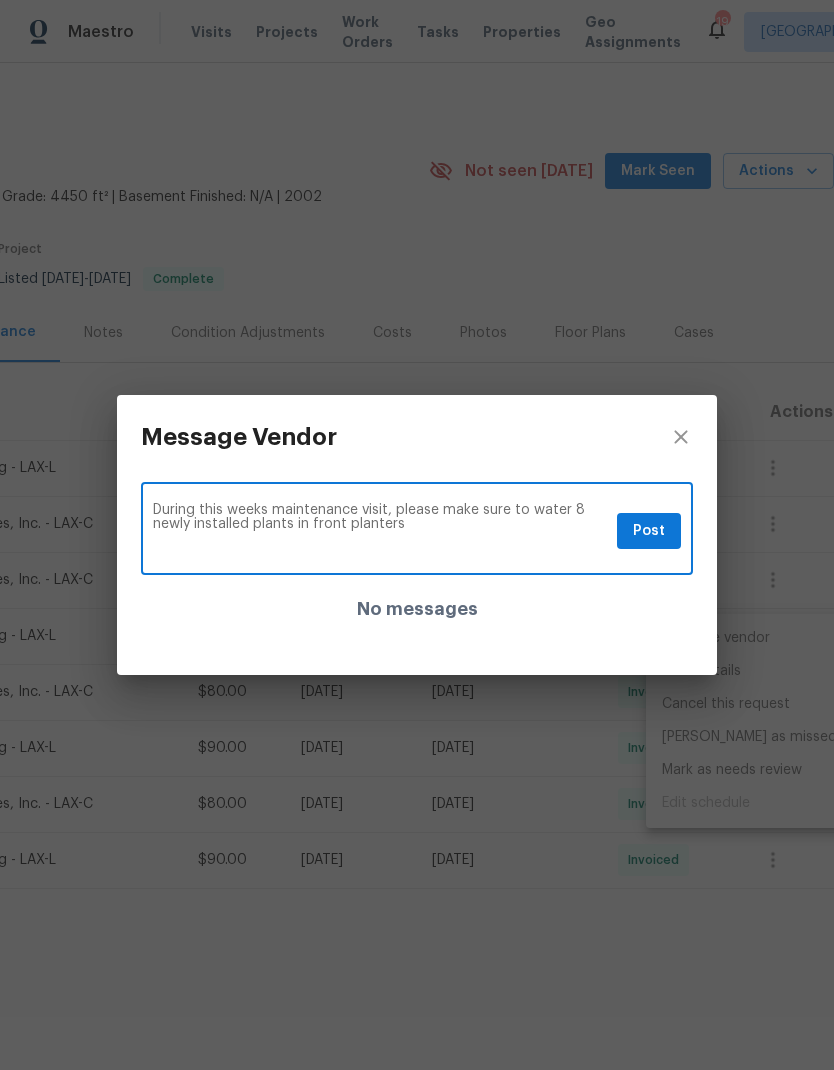 click on "During this weeks maintenance visit, please make sure to water 8 newly installed plants in front planters" at bounding box center [381, 531] 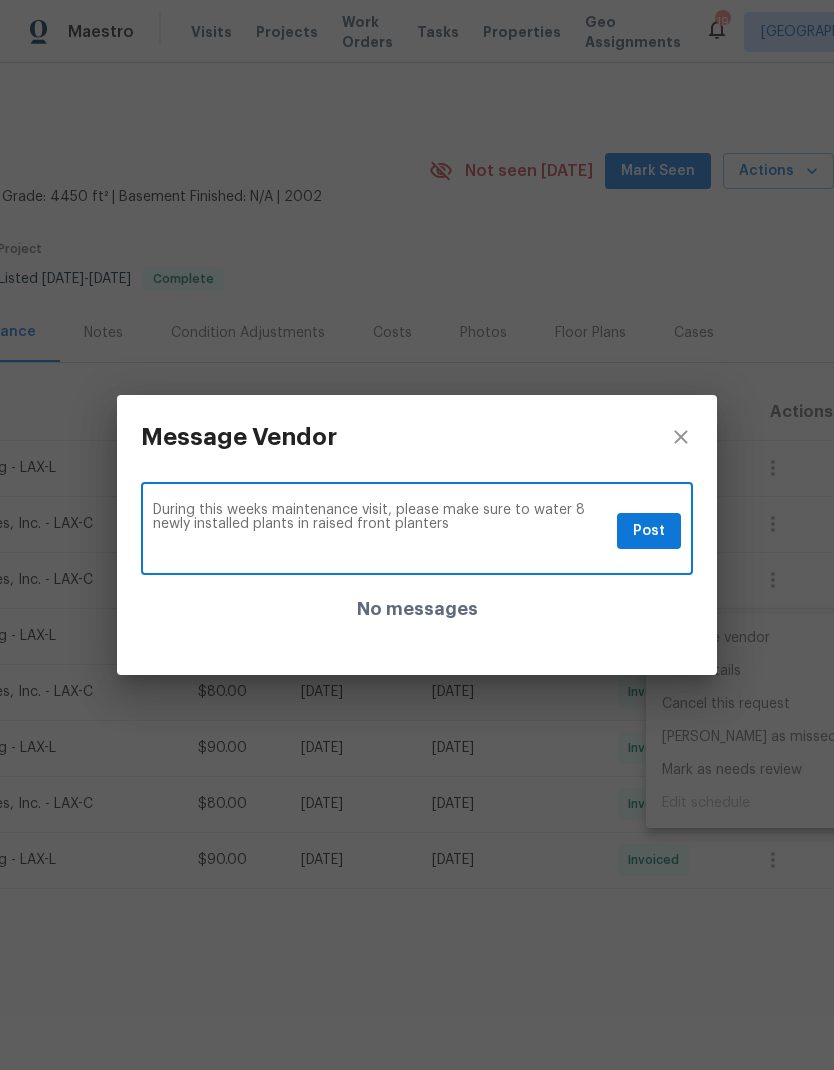 click on "During this weeks maintenance visit, please make sure to water 8 newly installed plants in raised front planters" at bounding box center [381, 531] 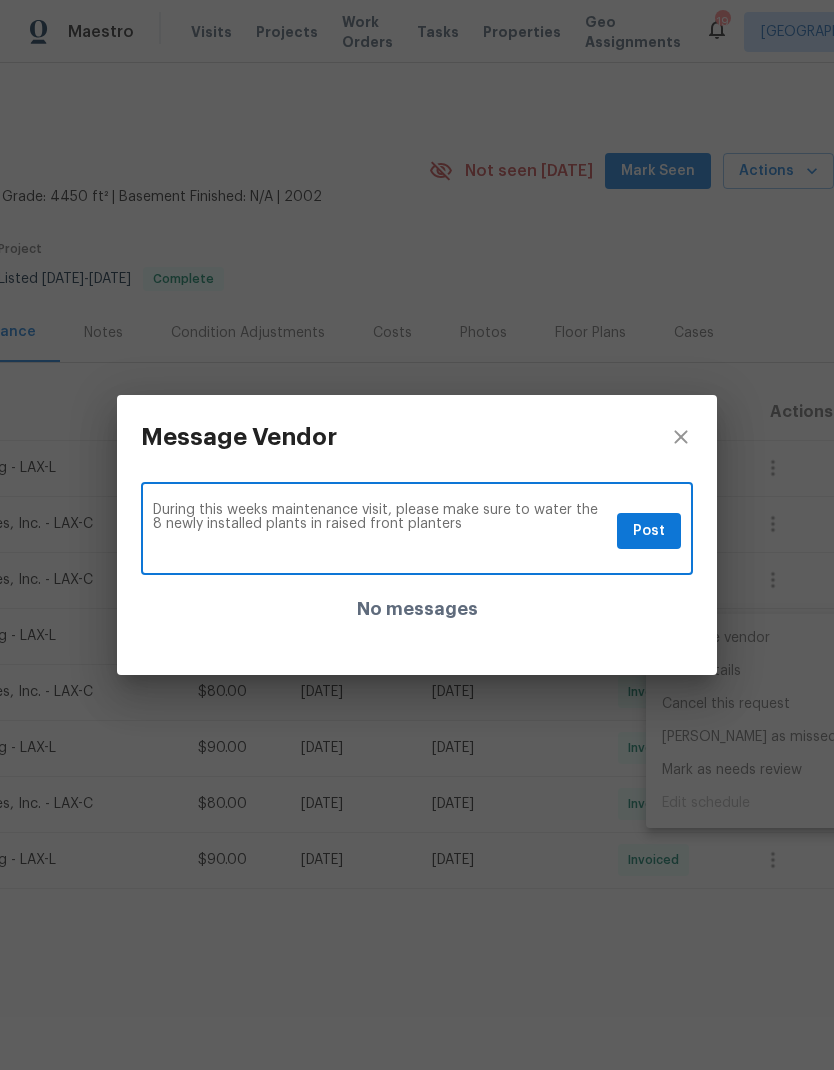 click on "During this weeks maintenance visit, please make sure to water the 8 newly installed plants in raised front planters" at bounding box center [381, 531] 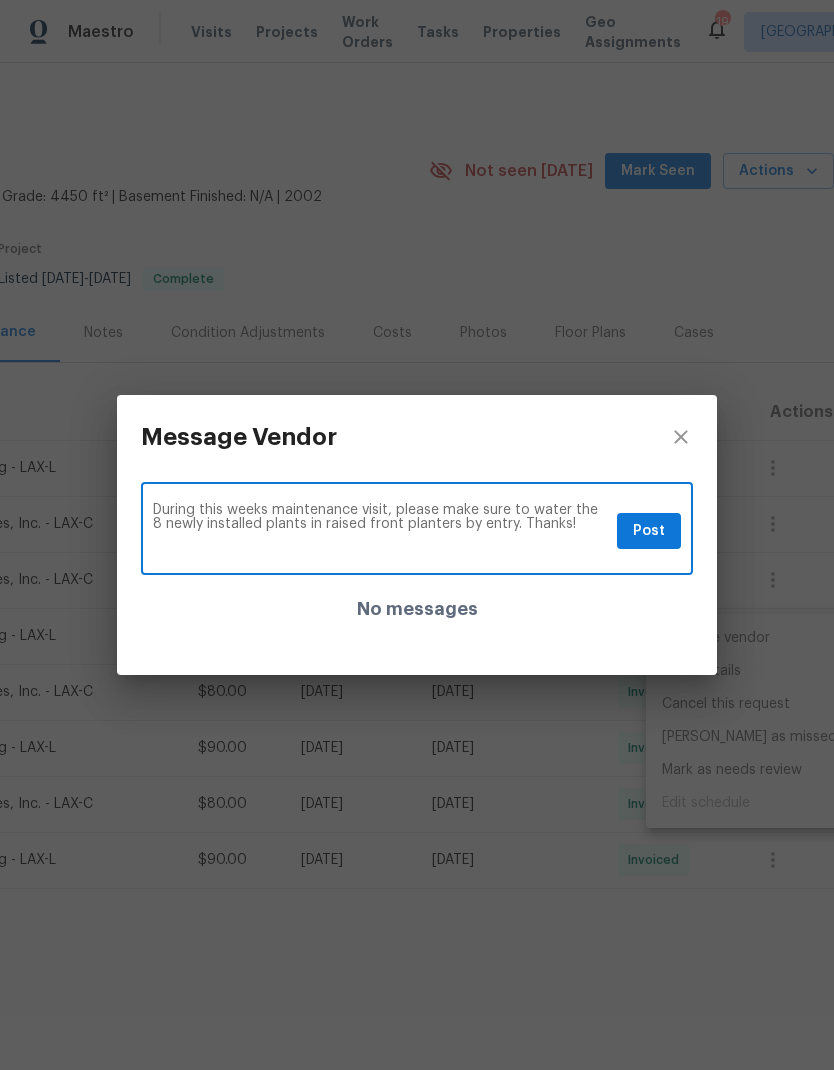 type on "During this weeks maintenance visit, please make sure to water the 8 newly installed plants in raised front planters by entry. Thanks!" 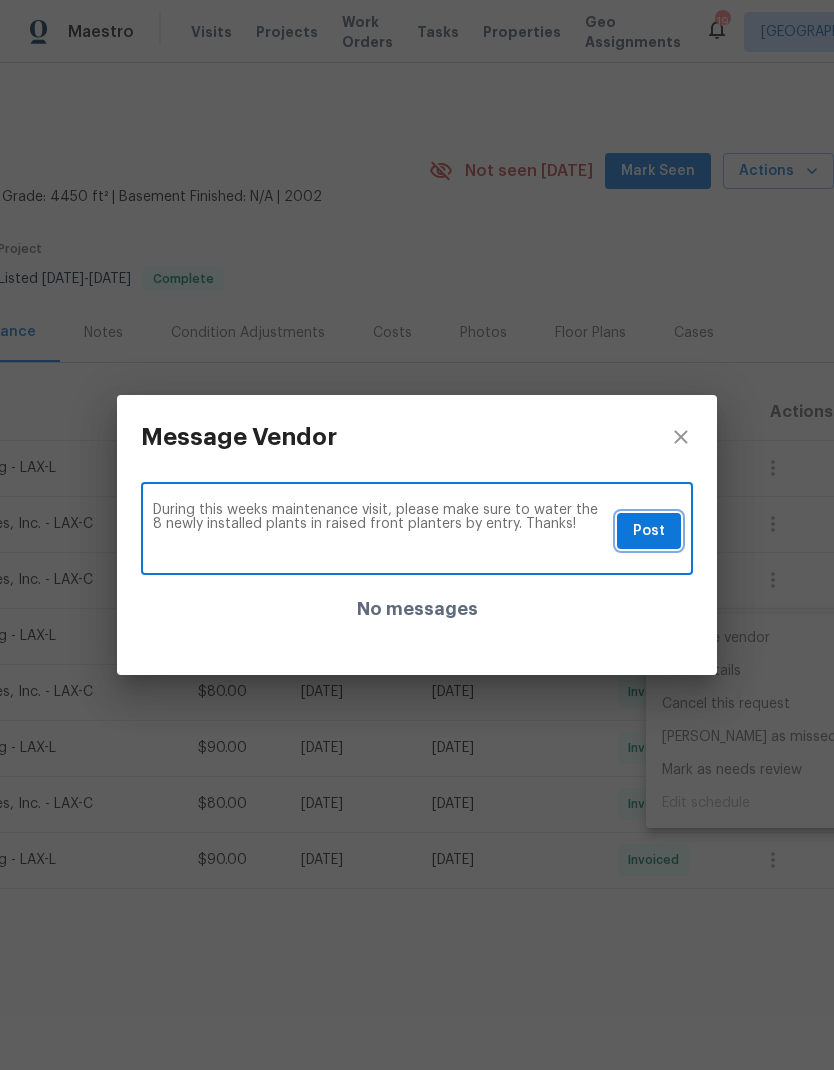 click on "Post" at bounding box center (649, 531) 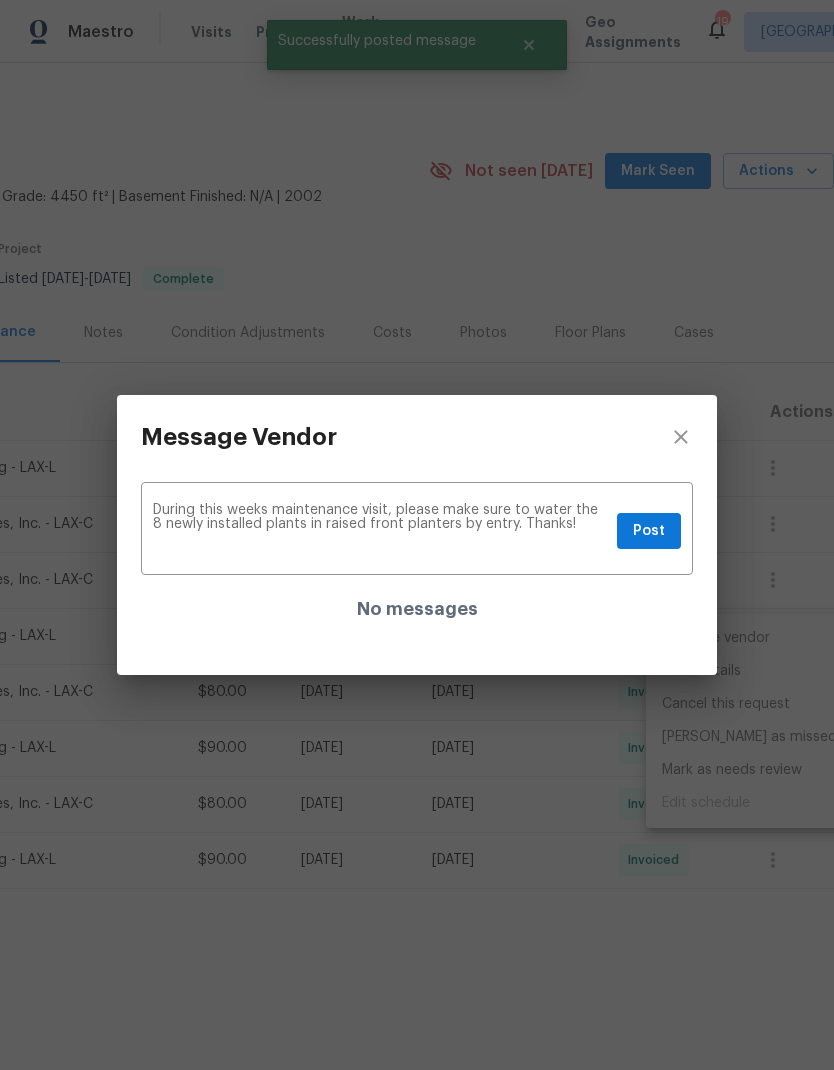 type 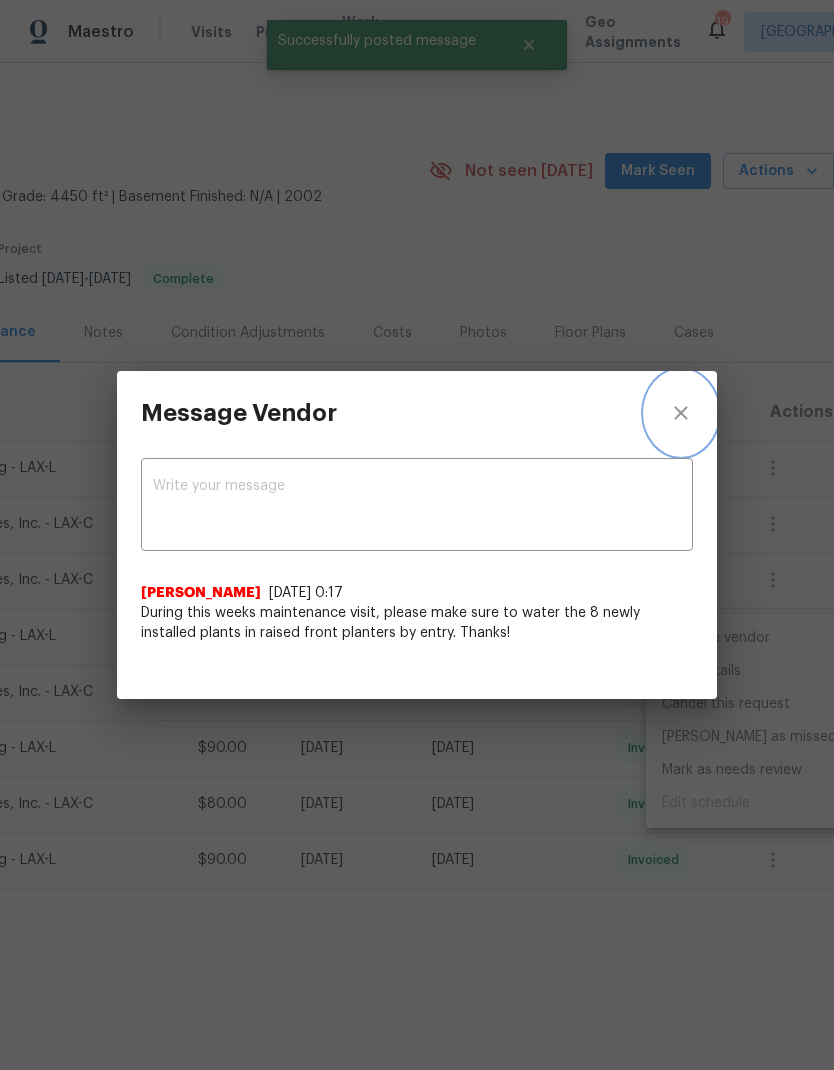 click 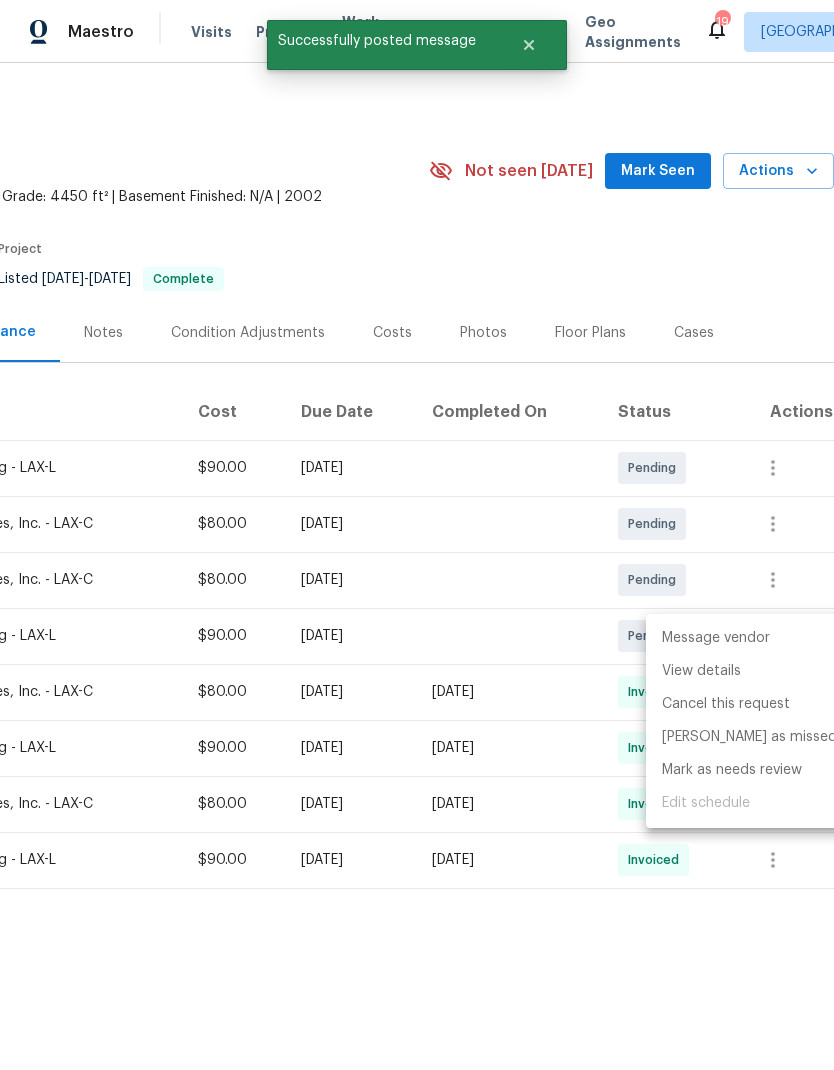 click at bounding box center (417, 535) 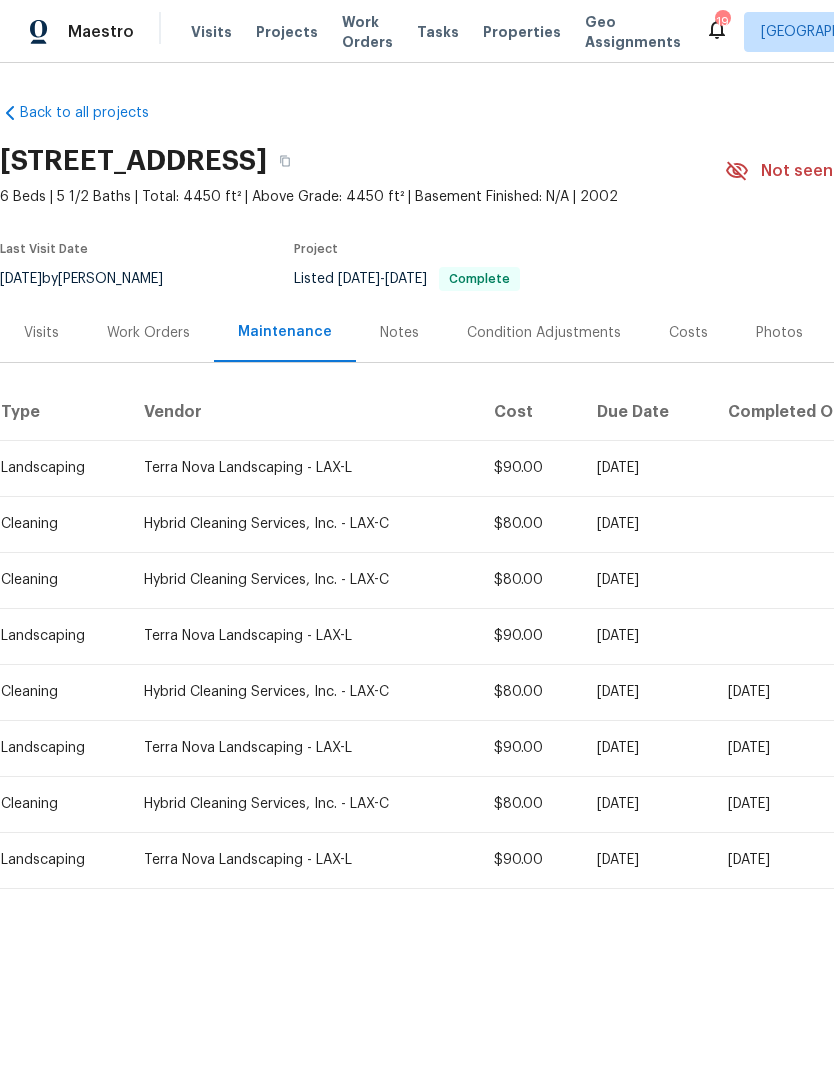 scroll, scrollTop: 0, scrollLeft: 0, axis: both 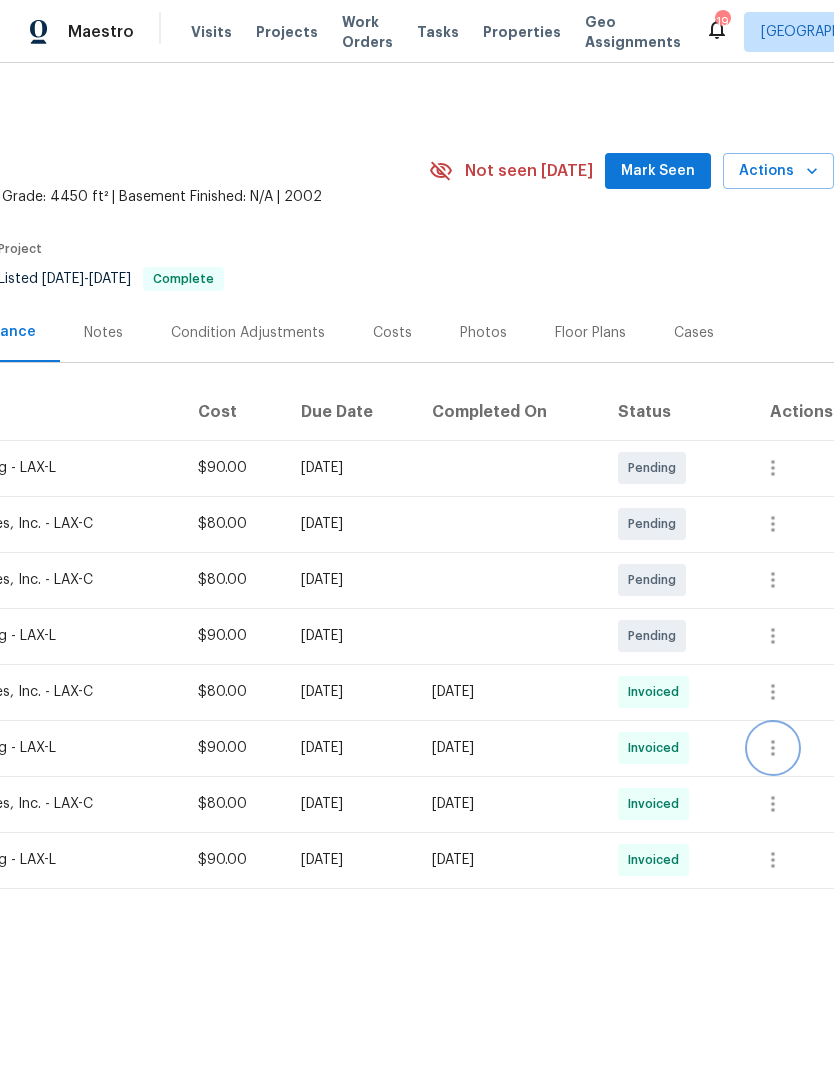 click 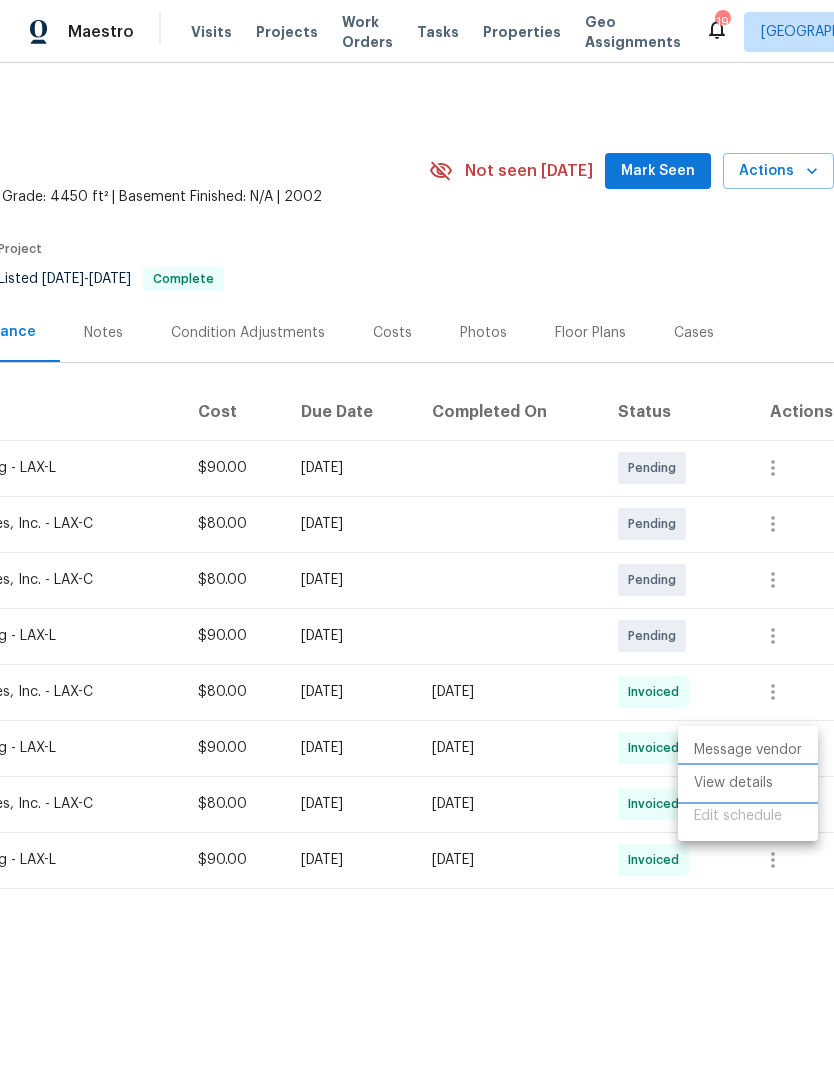 click on "View details" at bounding box center (748, 783) 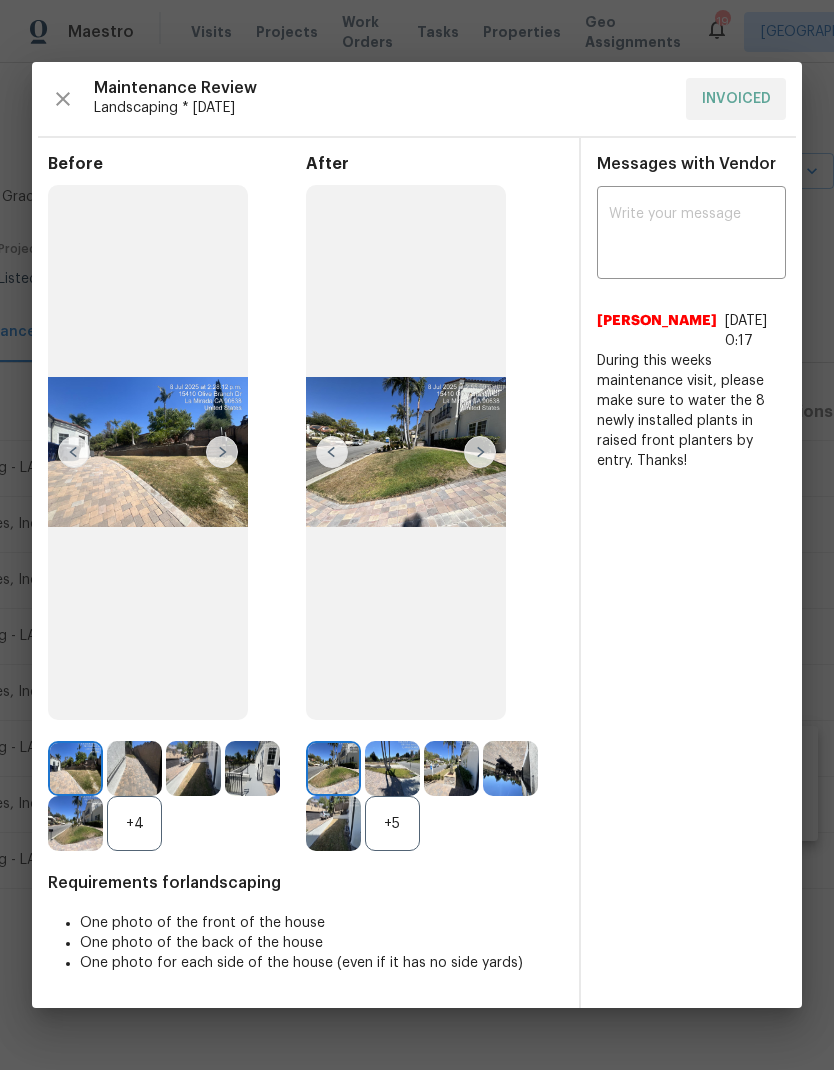 click at bounding box center (75, 768) 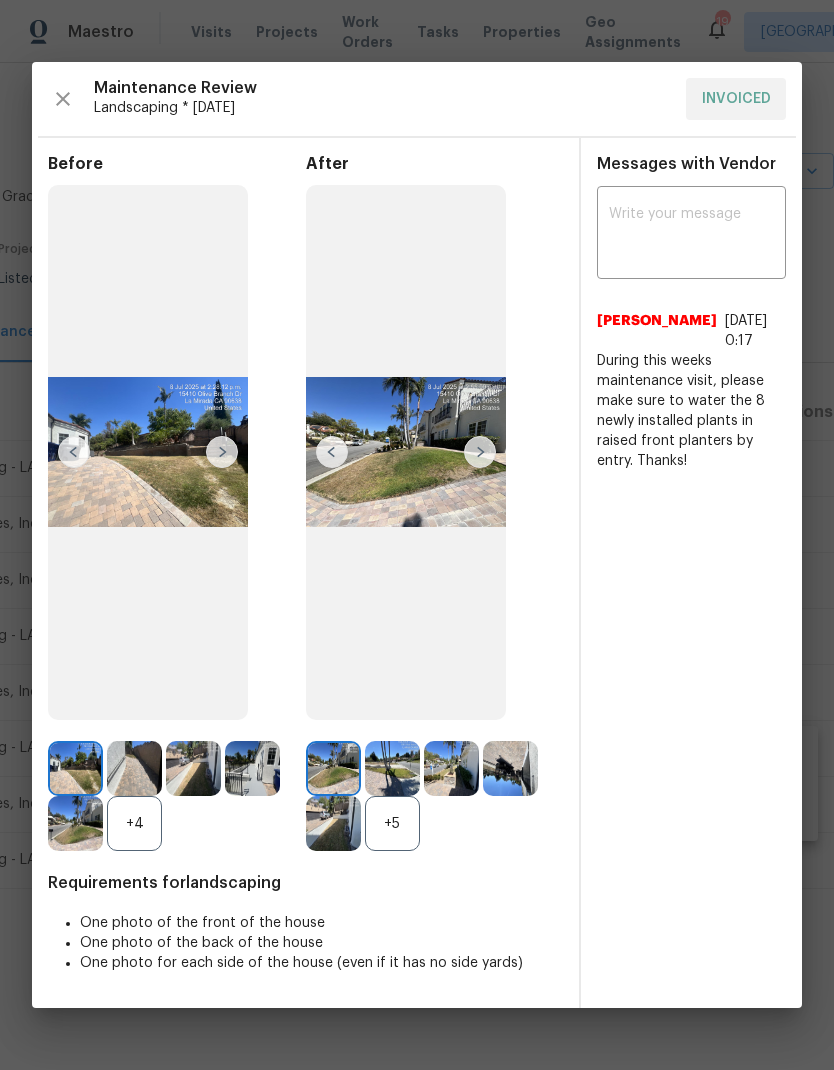 click on "+4" at bounding box center (134, 823) 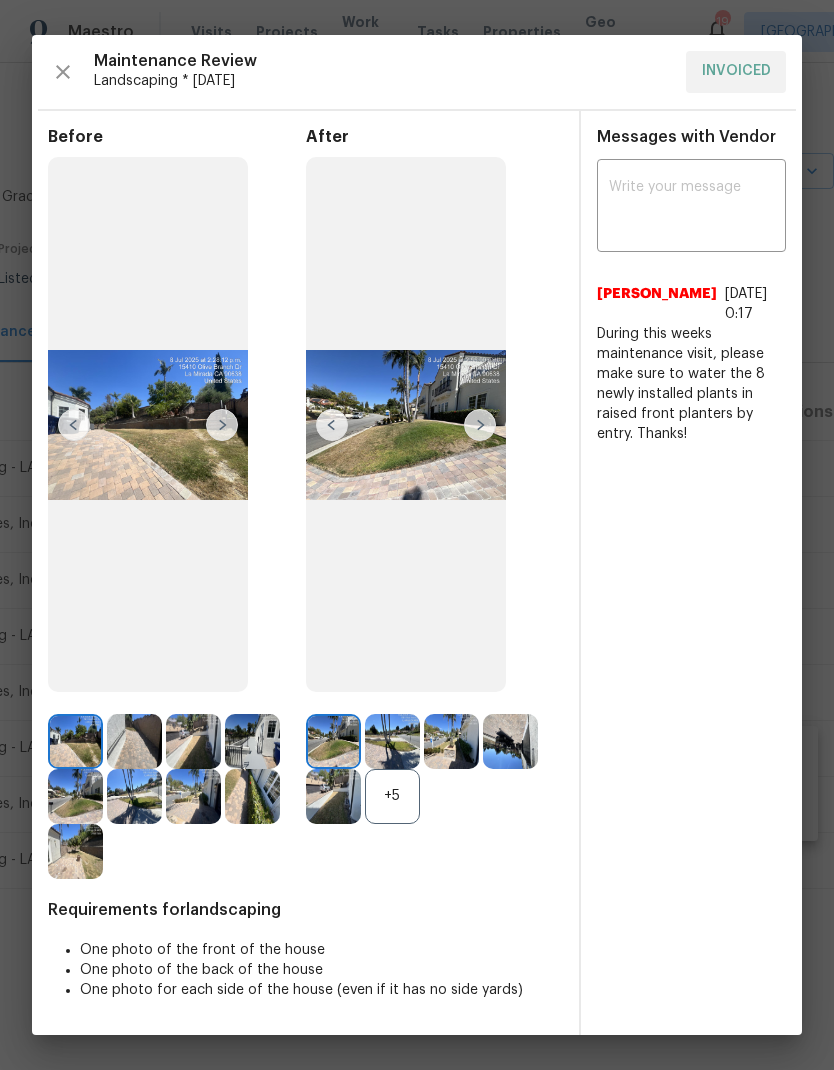 click at bounding box center (75, 741) 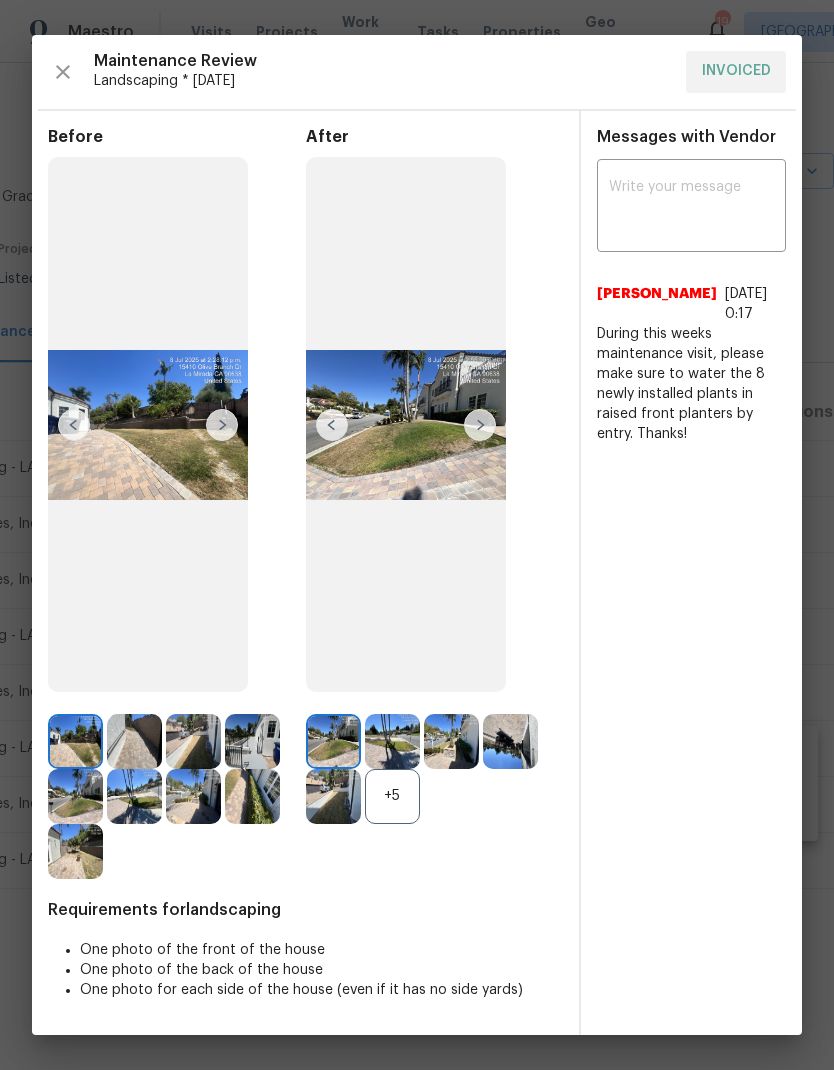 click at bounding box center (222, 425) 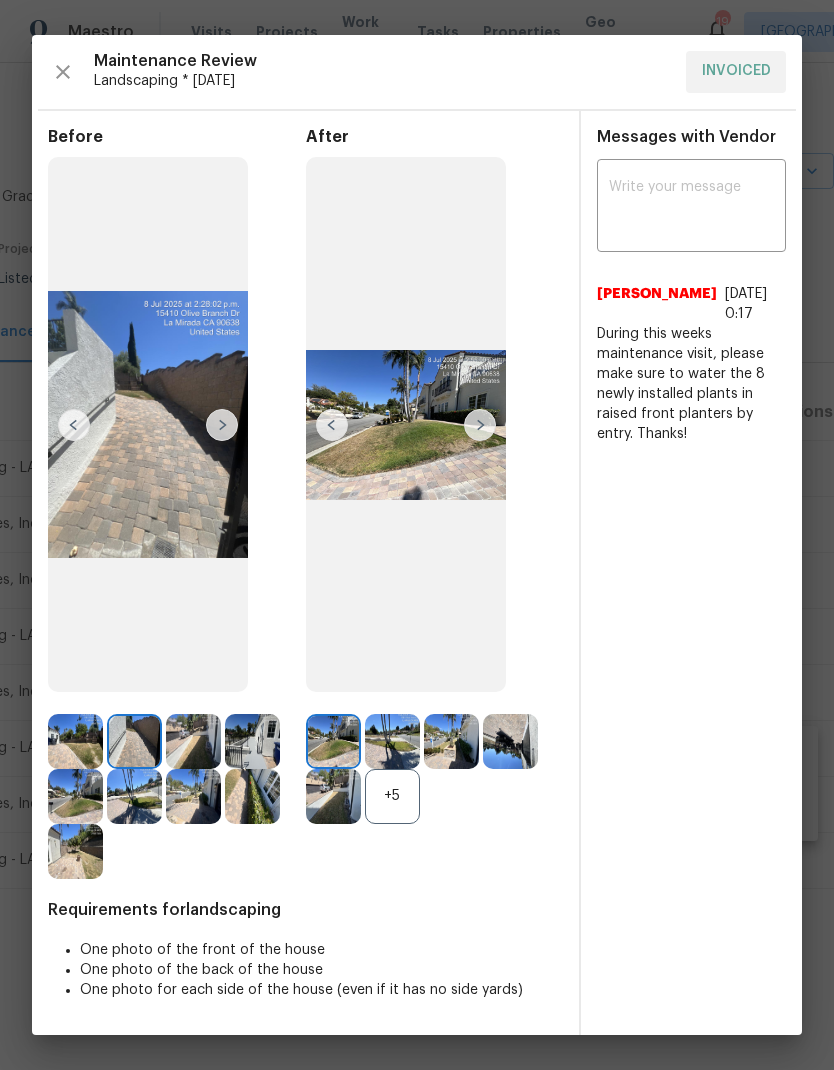 click at bounding box center [222, 425] 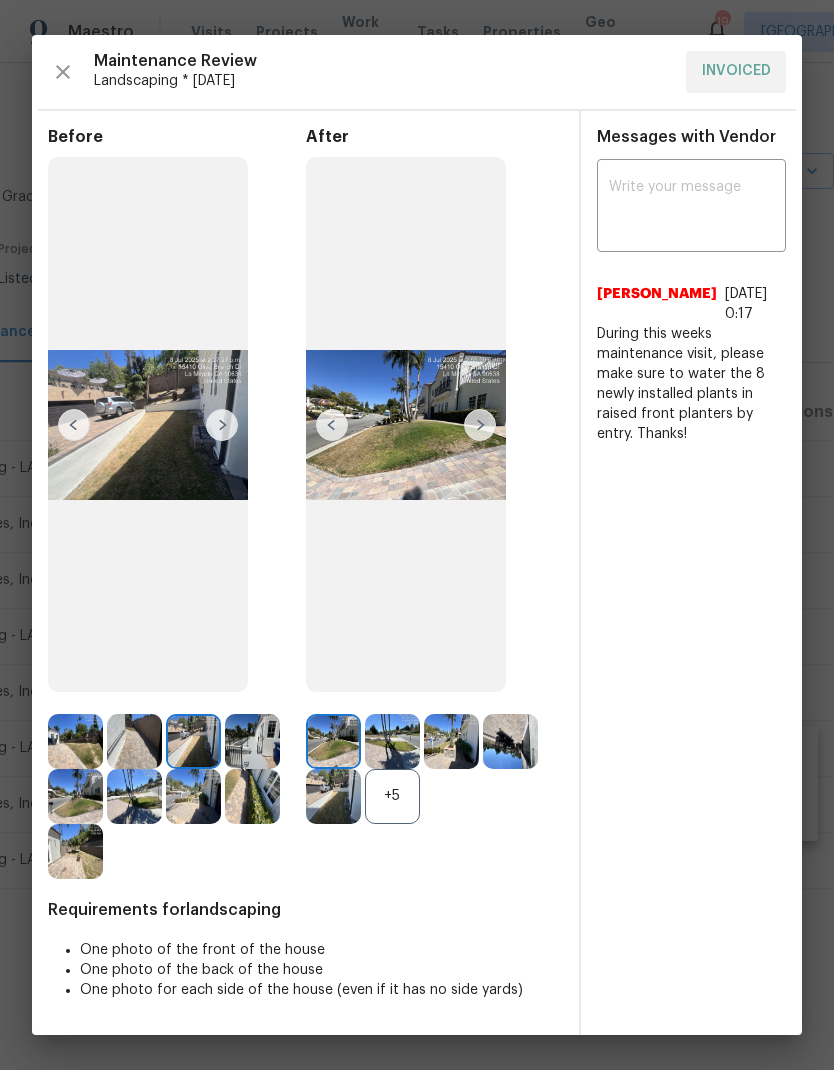 click at bounding box center (222, 425) 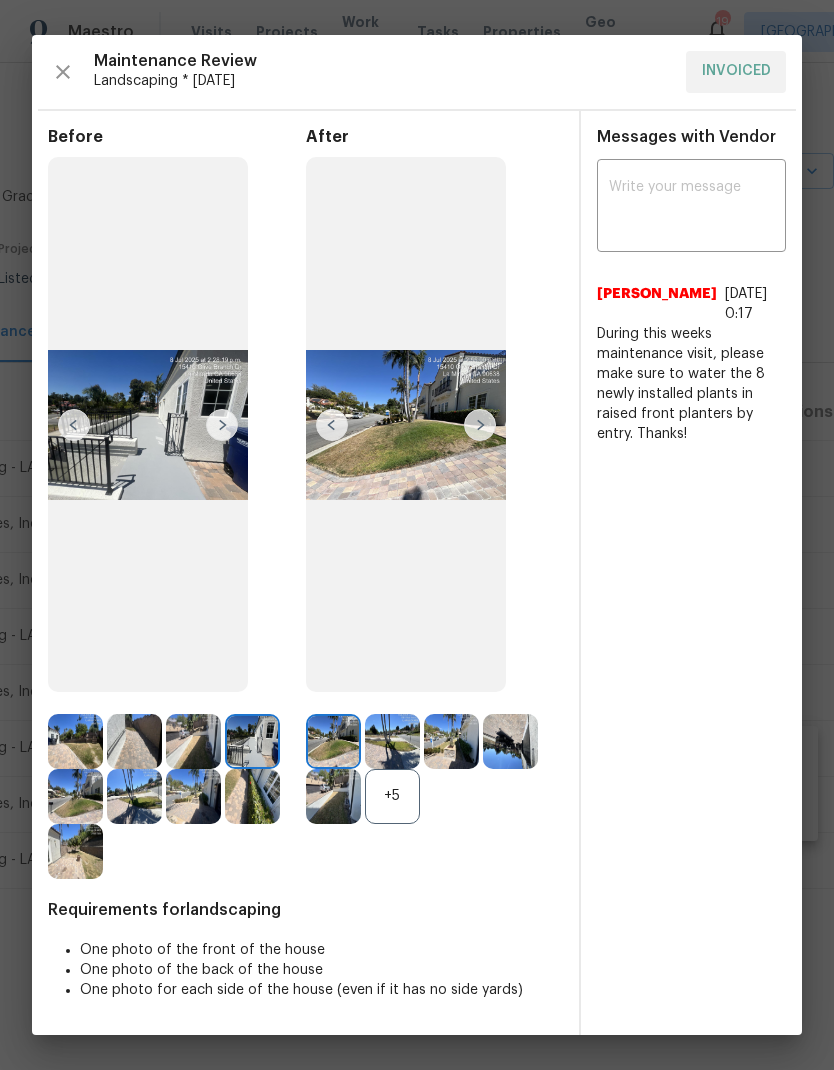 click at bounding box center (222, 425) 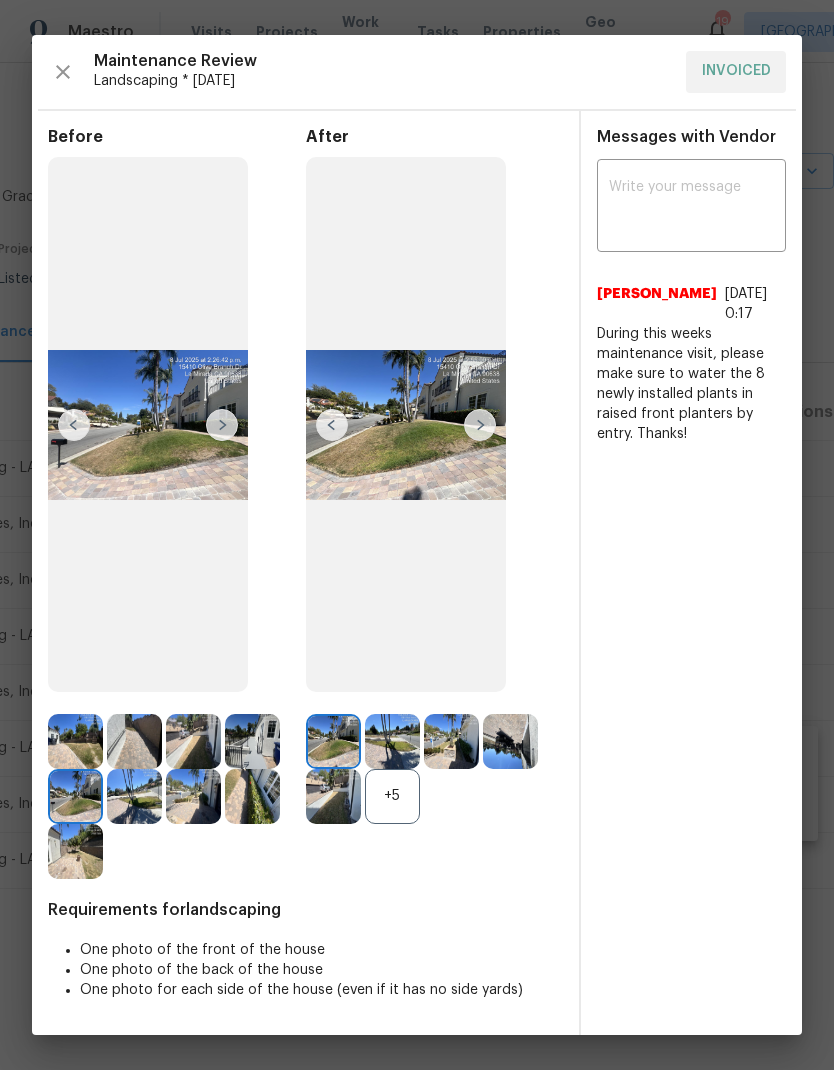 click at bounding box center [222, 425] 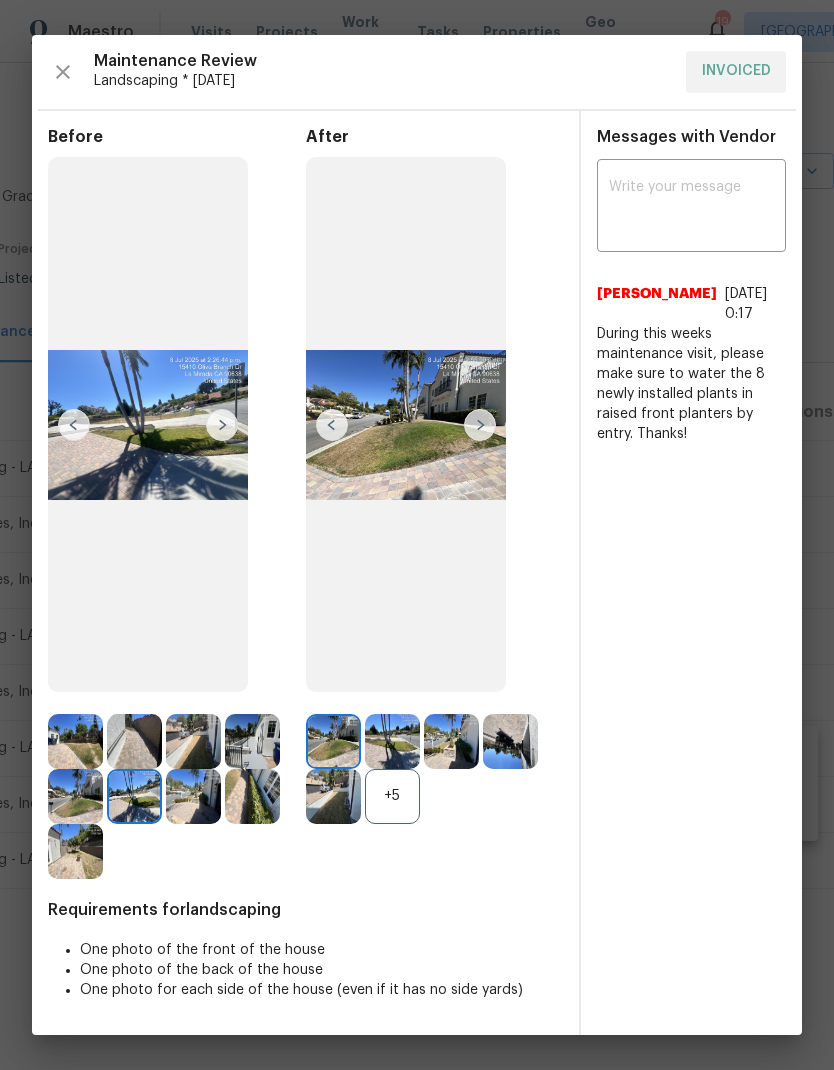 click at bounding box center [222, 425] 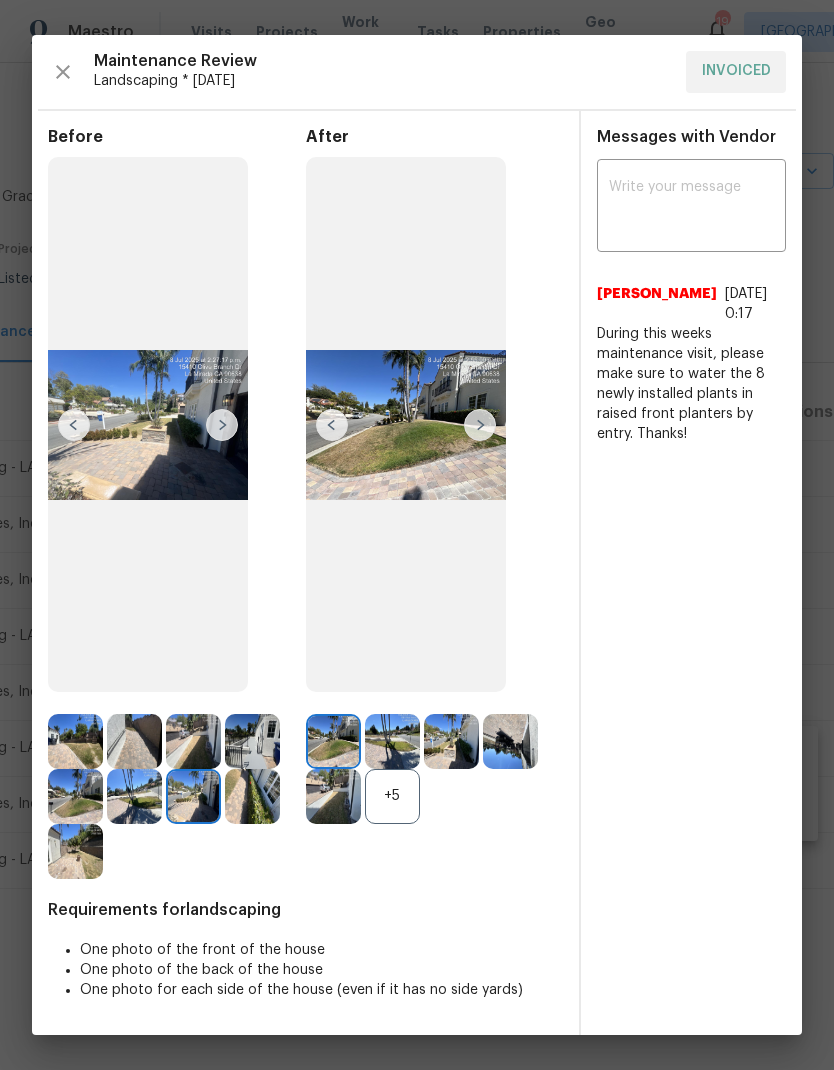 click at bounding box center (222, 425) 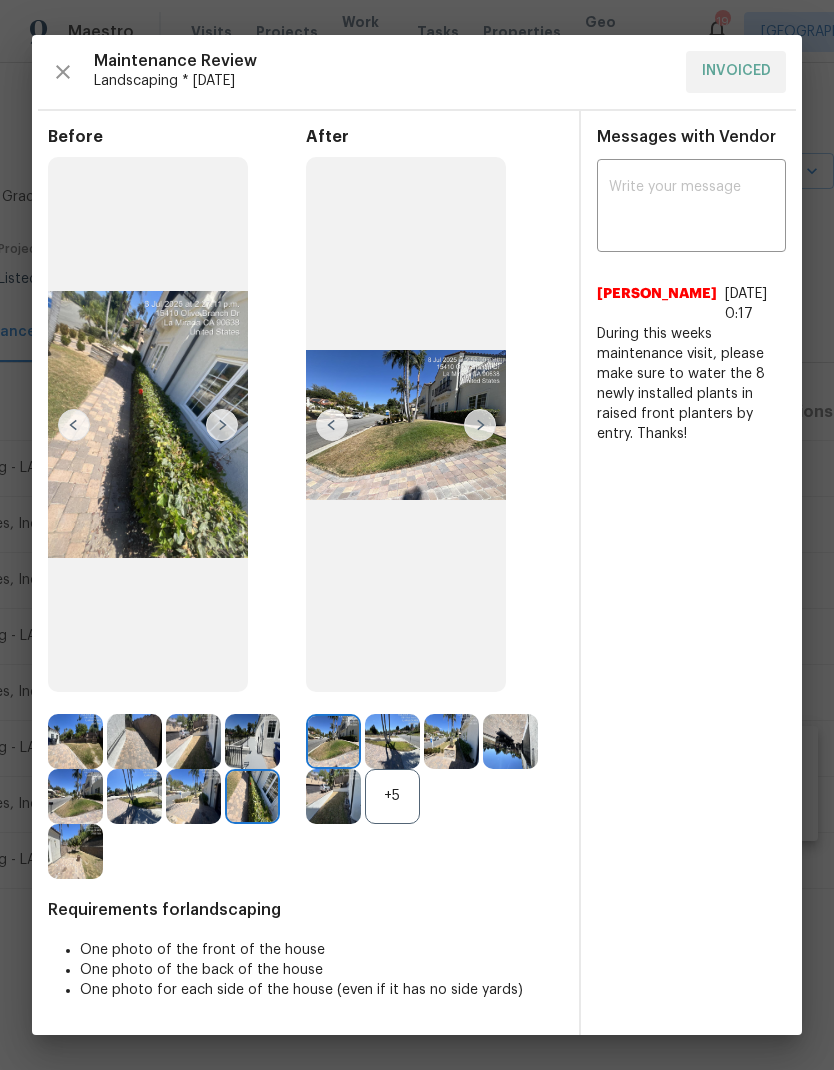 click at bounding box center [222, 425] 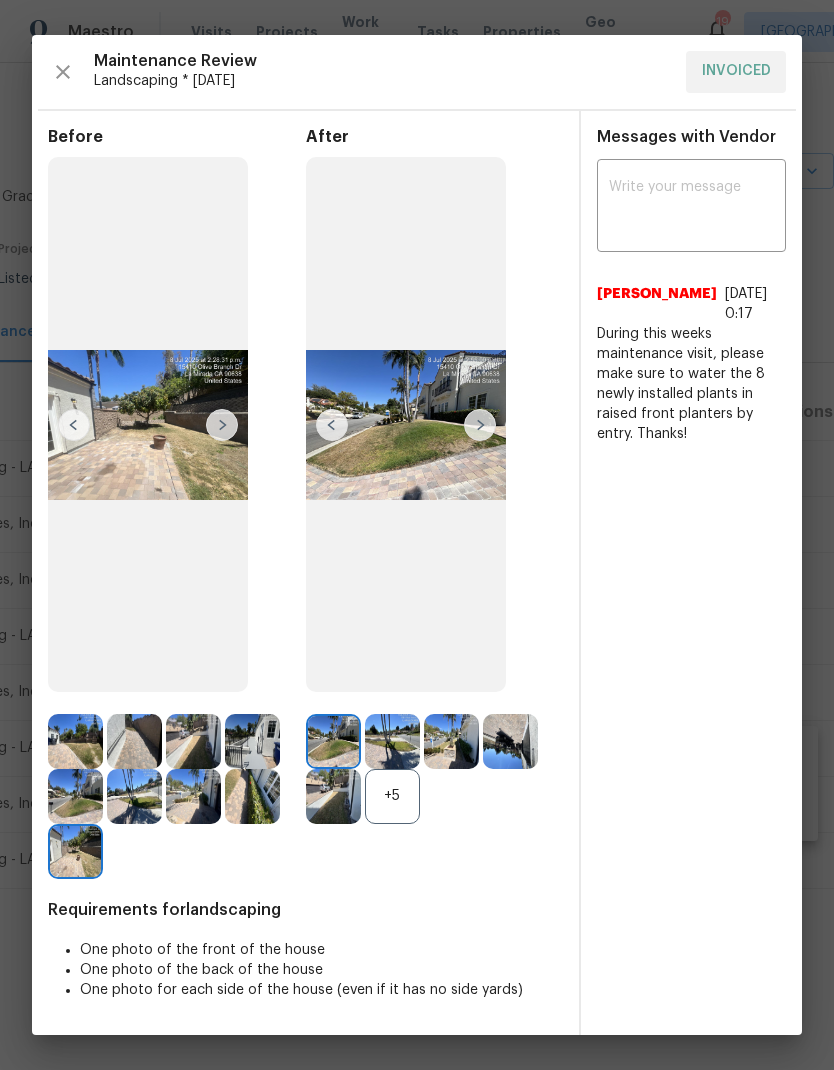 click at bounding box center (222, 425) 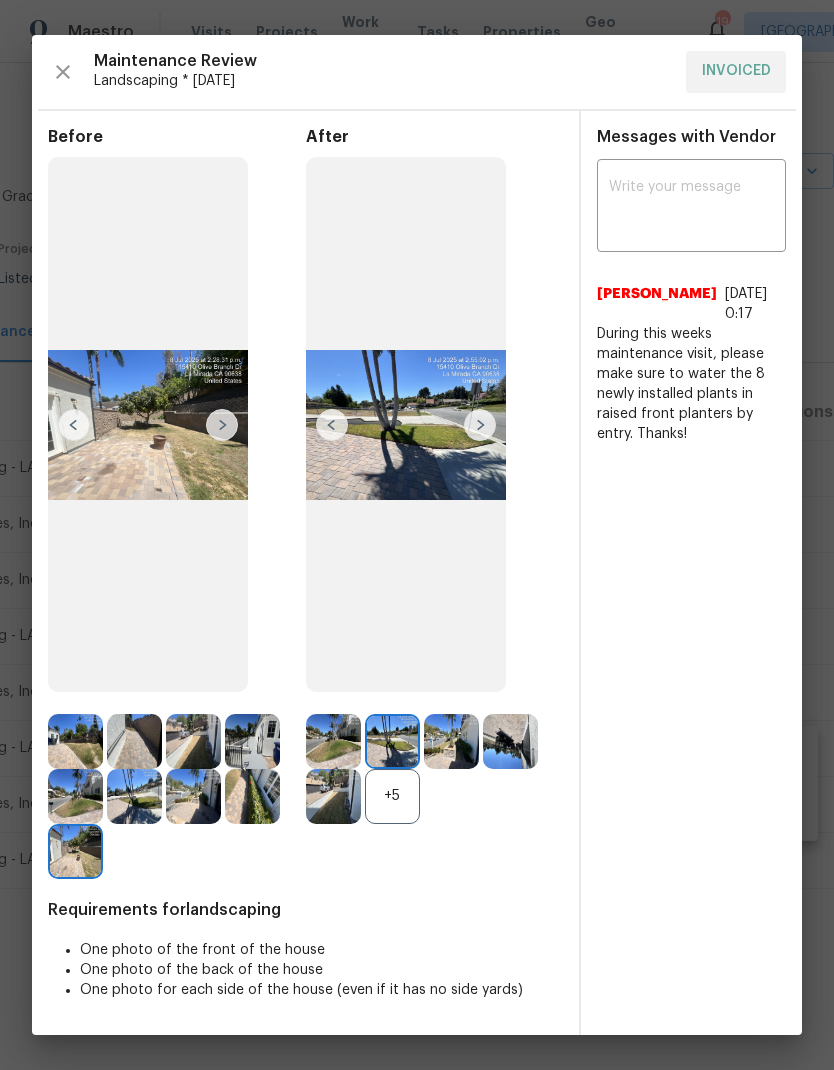 click at bounding box center (480, 425) 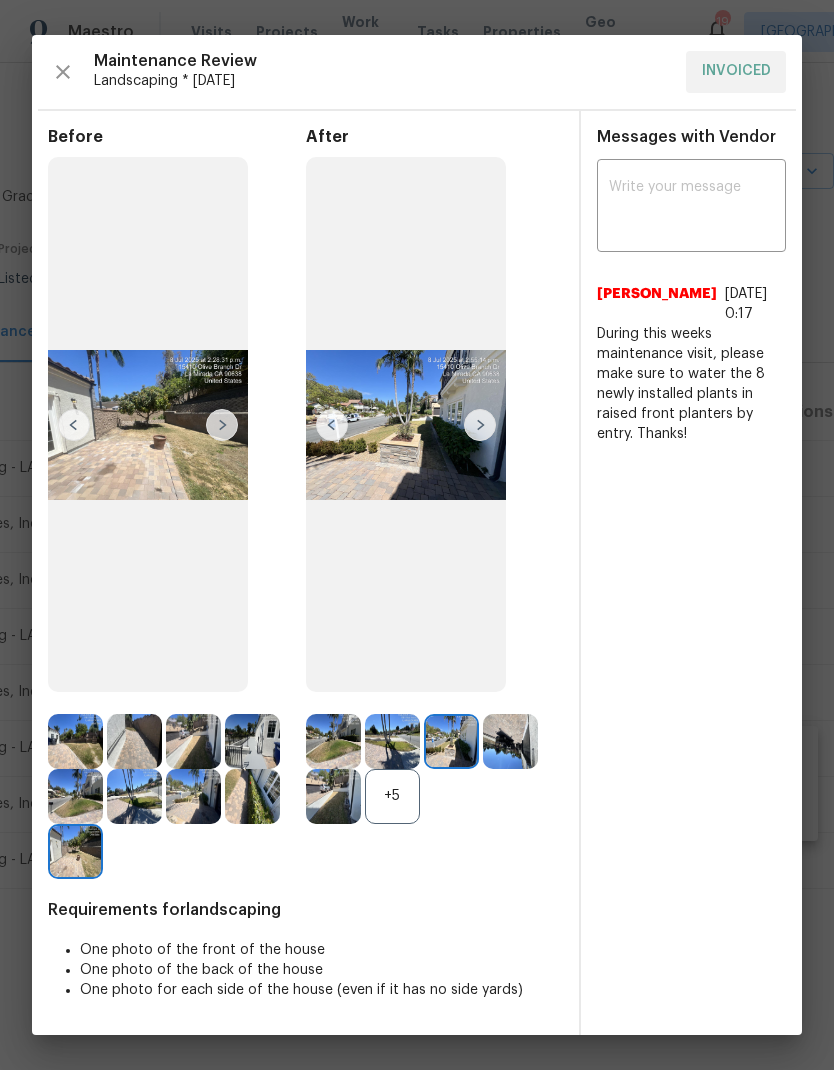 click at bounding box center (480, 425) 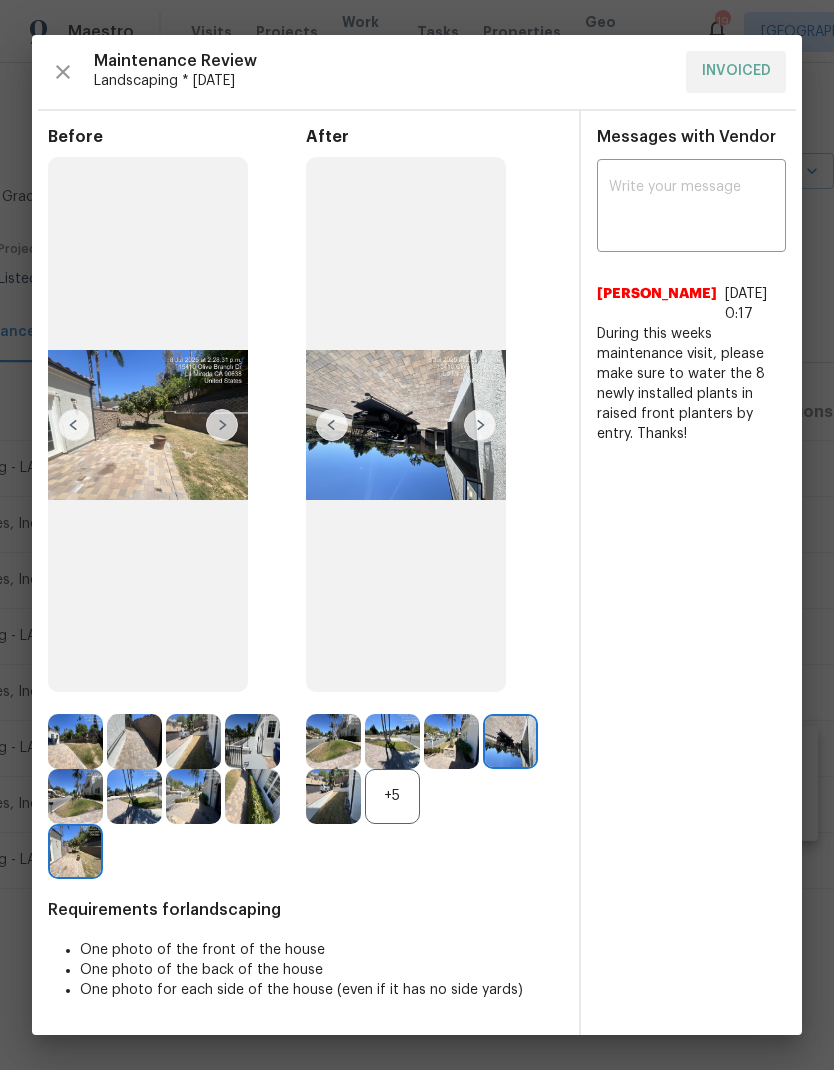 click at bounding box center (480, 425) 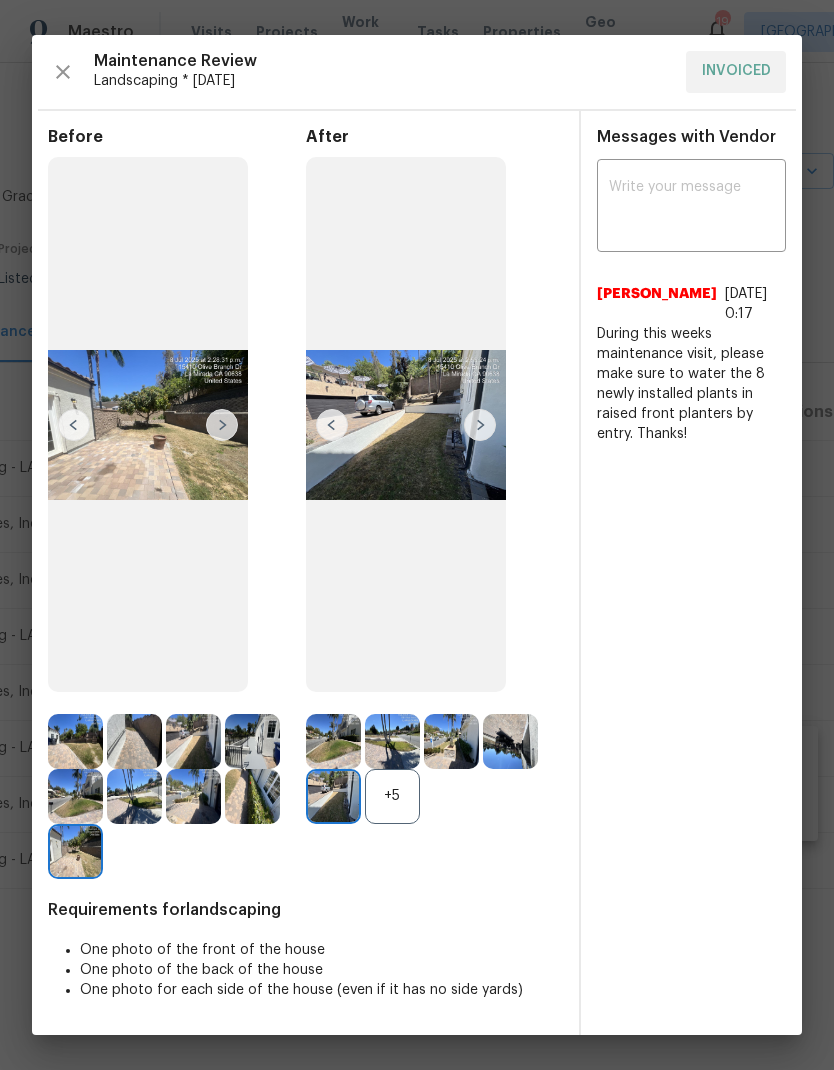 click at bounding box center [332, 425] 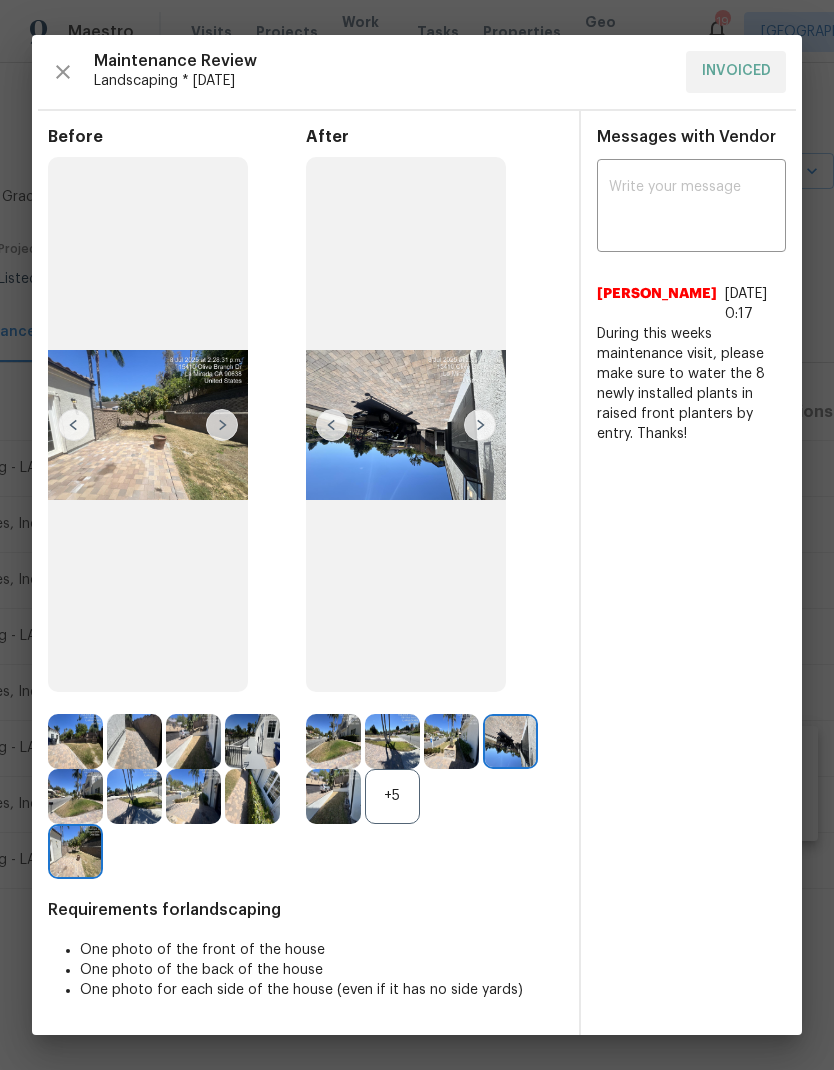 click at bounding box center (480, 425) 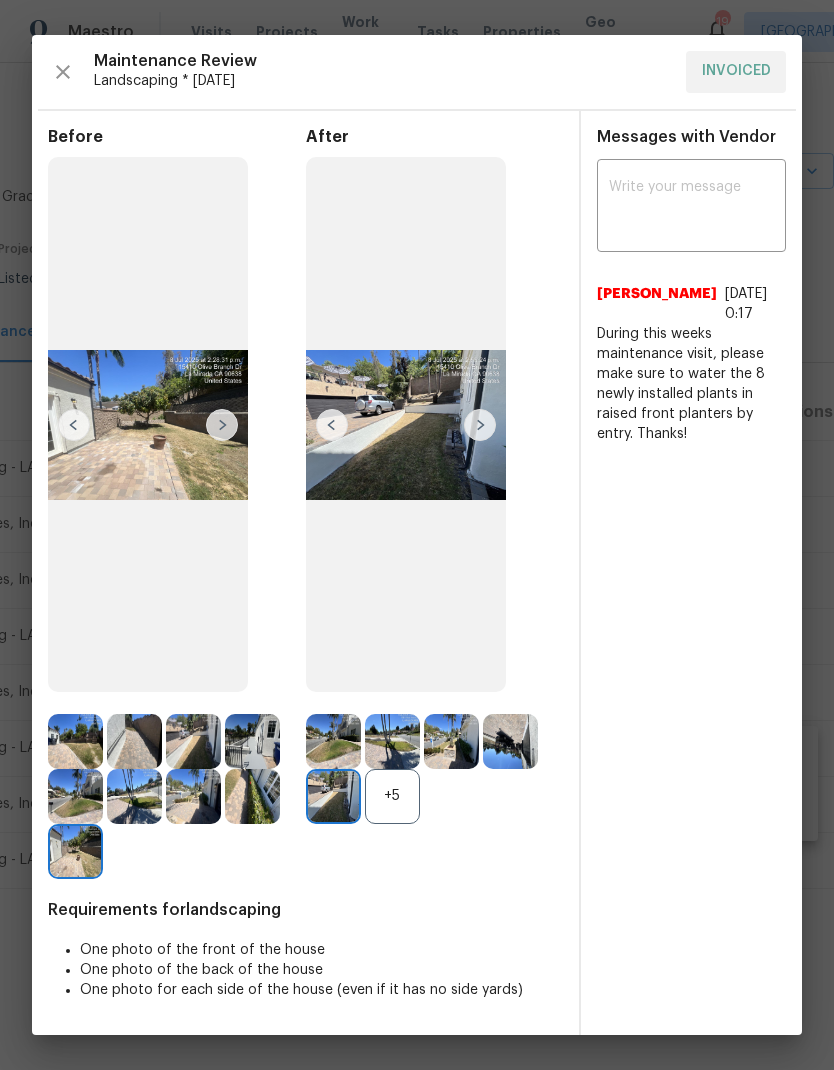 click at bounding box center (480, 425) 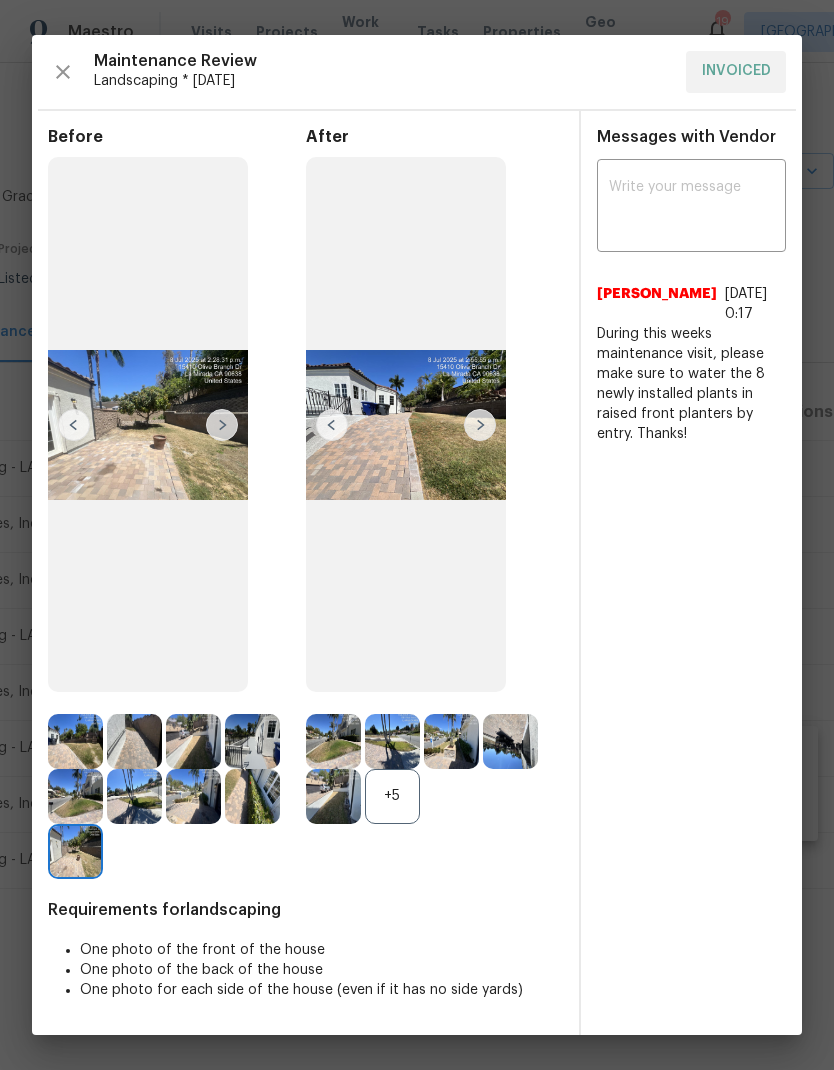 click at bounding box center (480, 425) 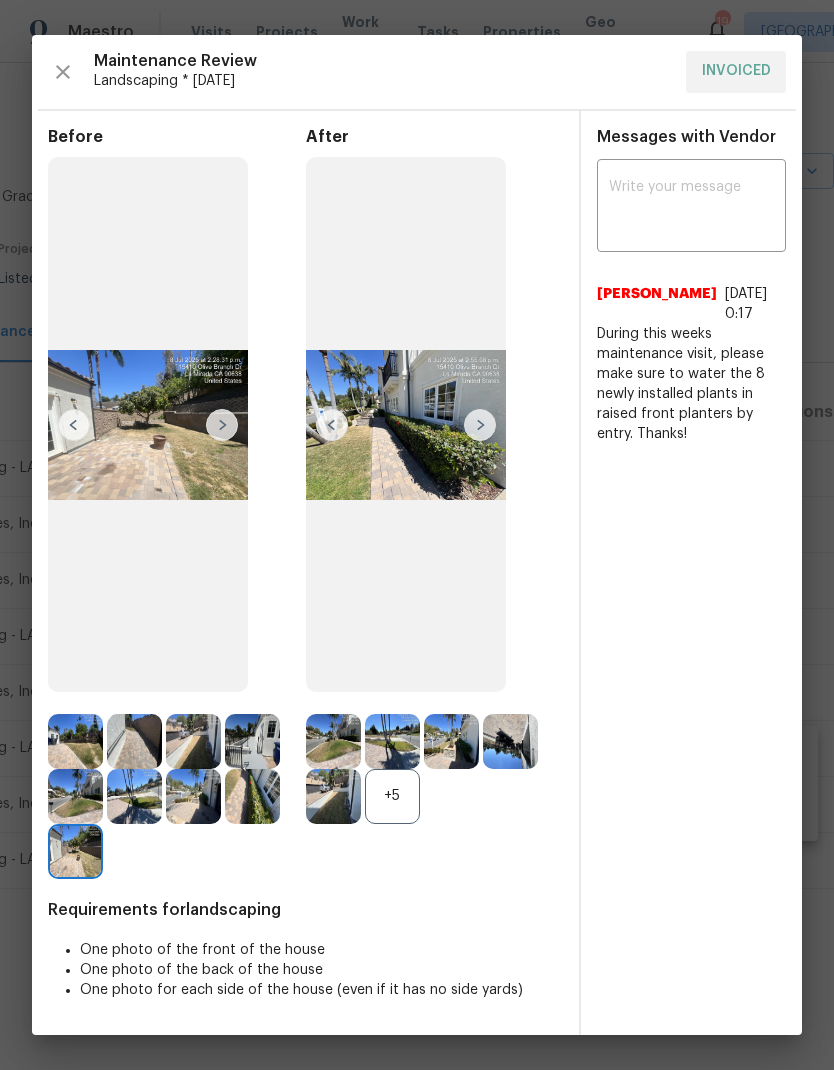 click at bounding box center [480, 425] 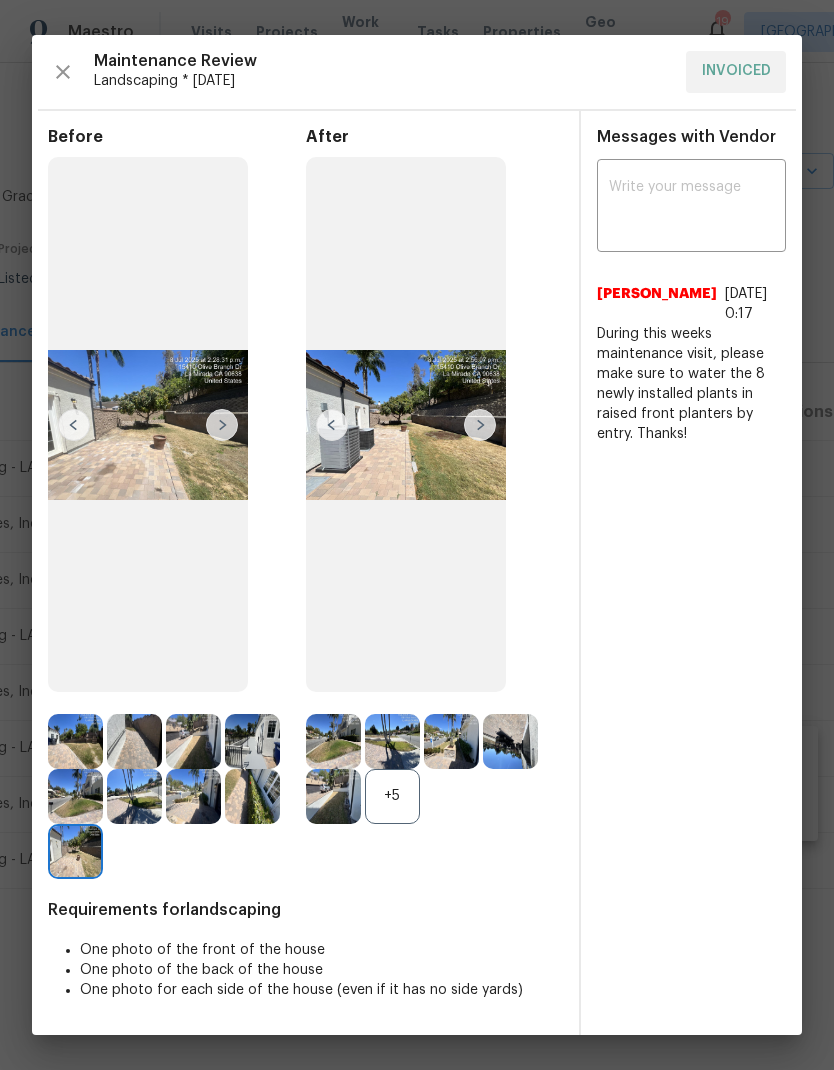 click at bounding box center [480, 425] 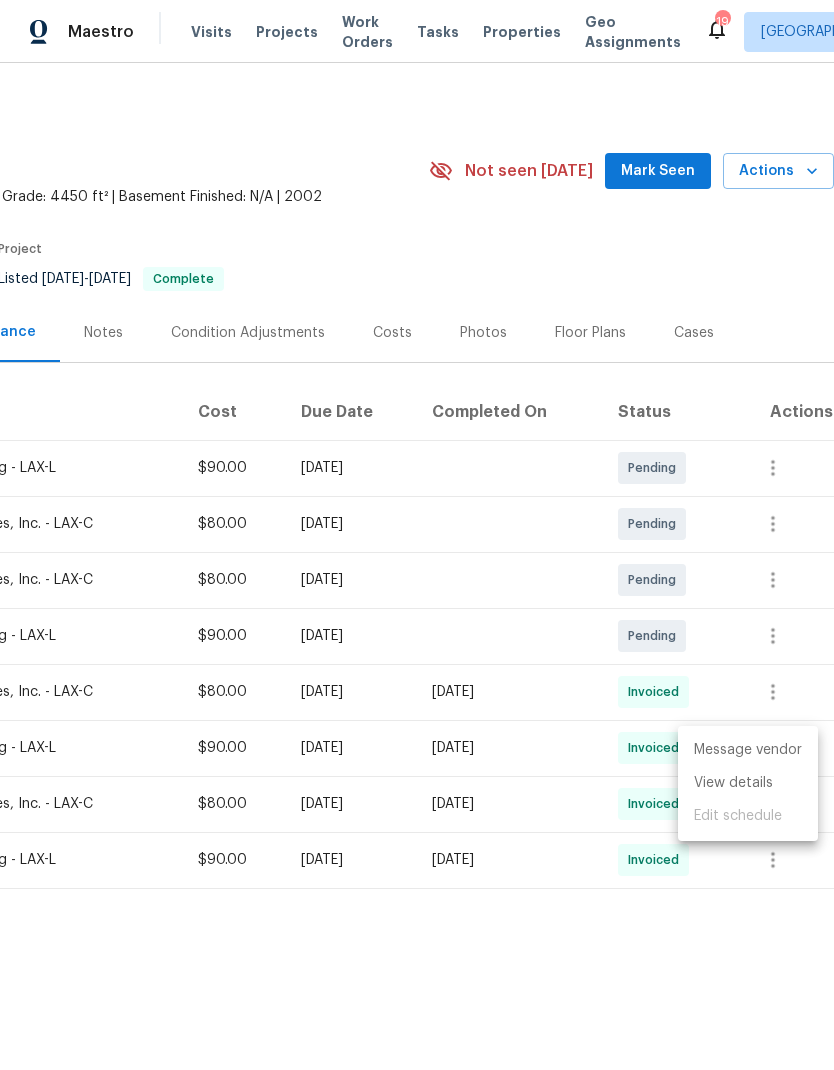 click at bounding box center [417, 535] 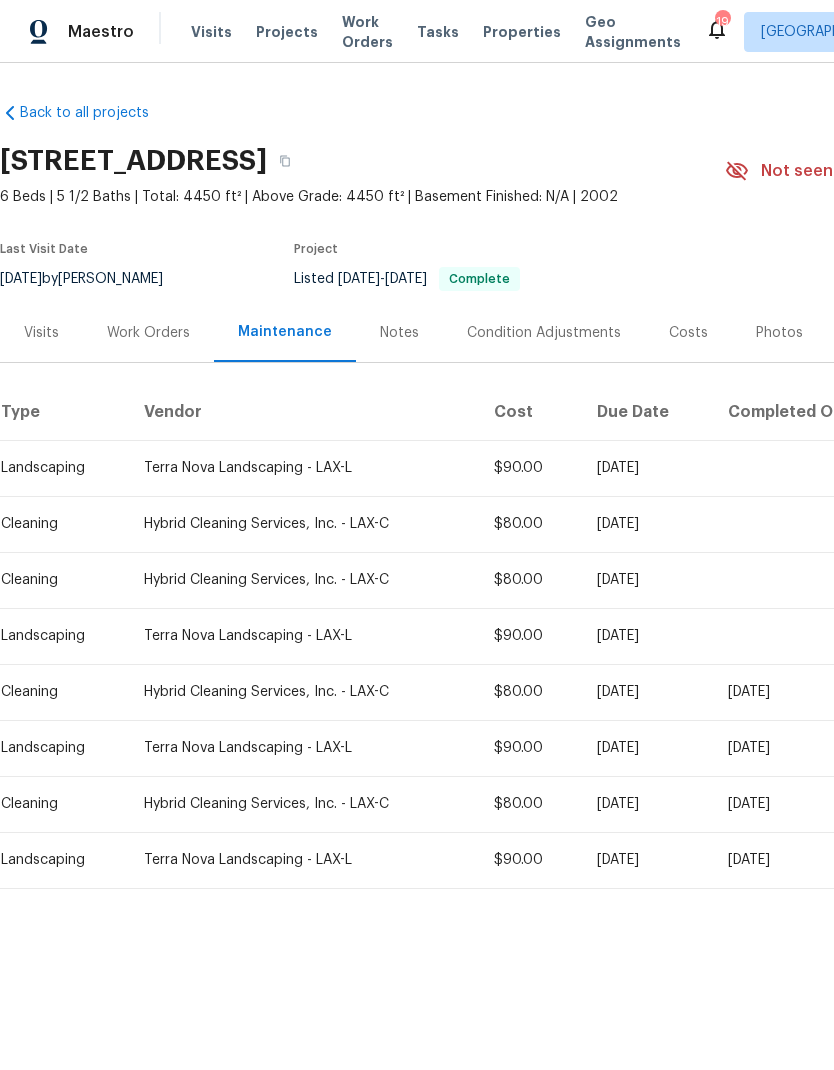 scroll, scrollTop: 0, scrollLeft: 0, axis: both 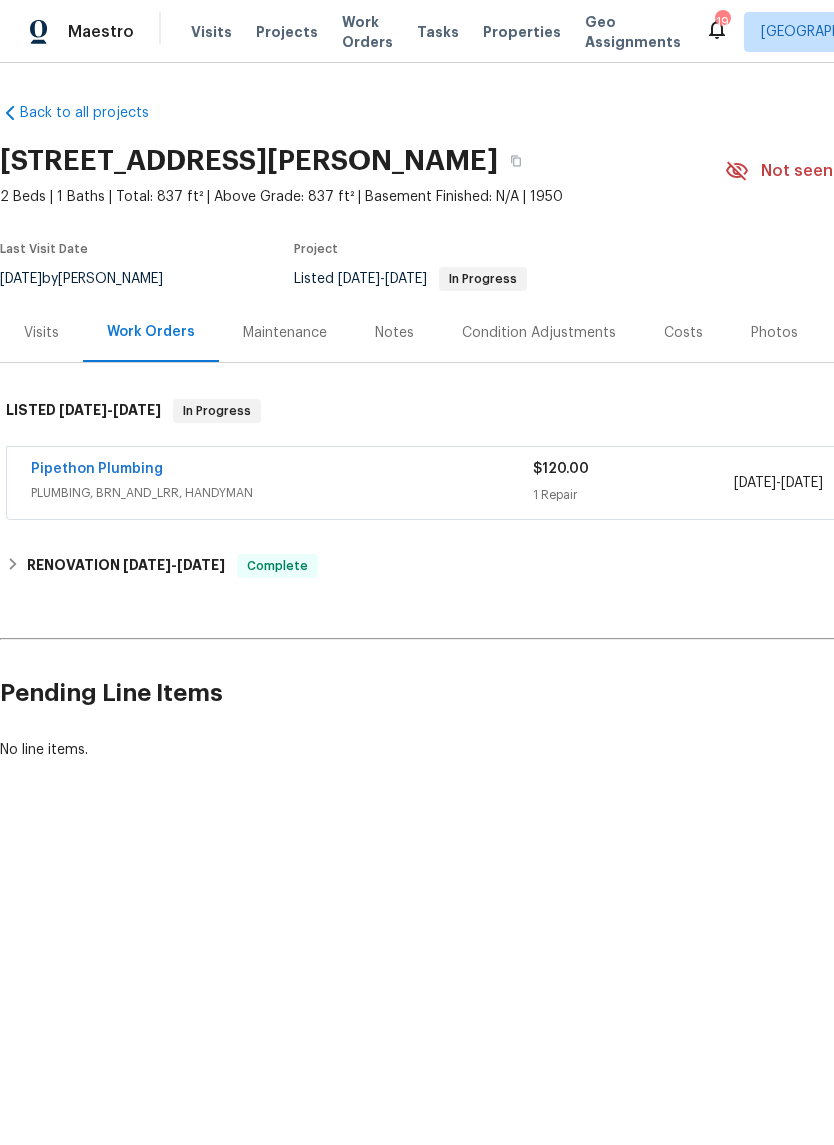 click on "Photos" at bounding box center (774, 333) 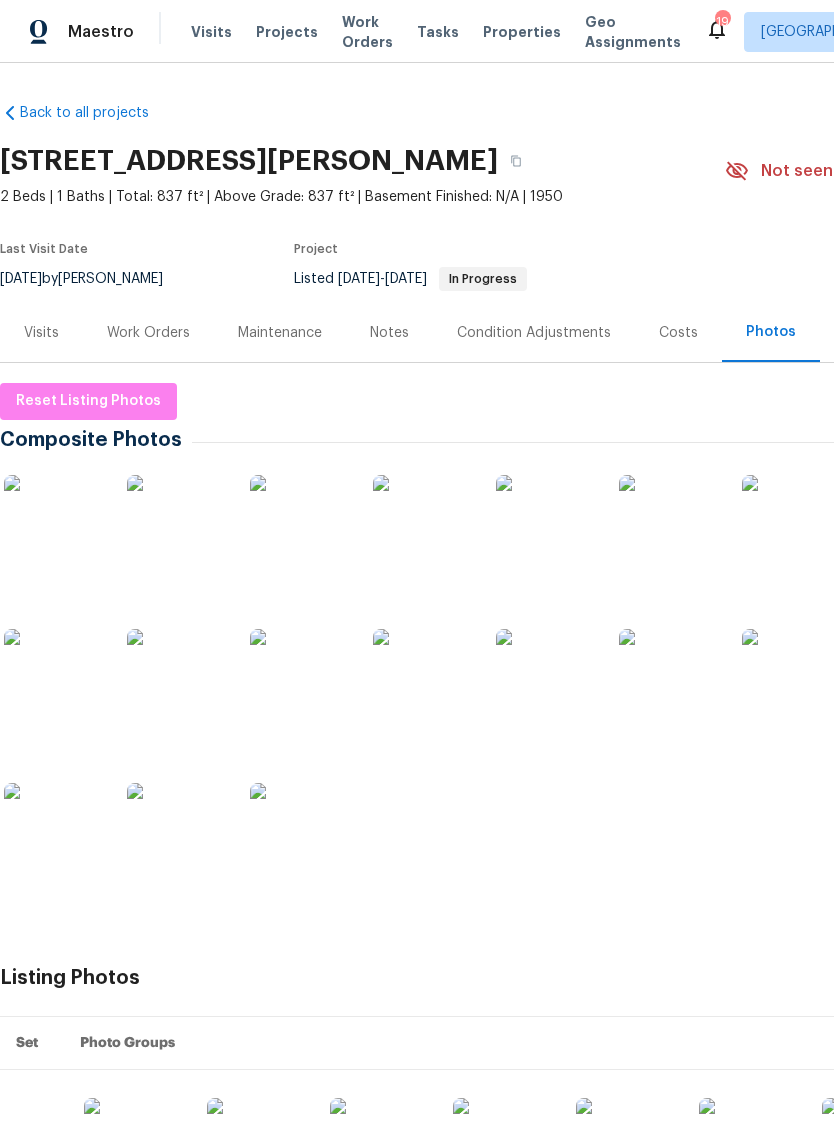 click at bounding box center (54, 525) 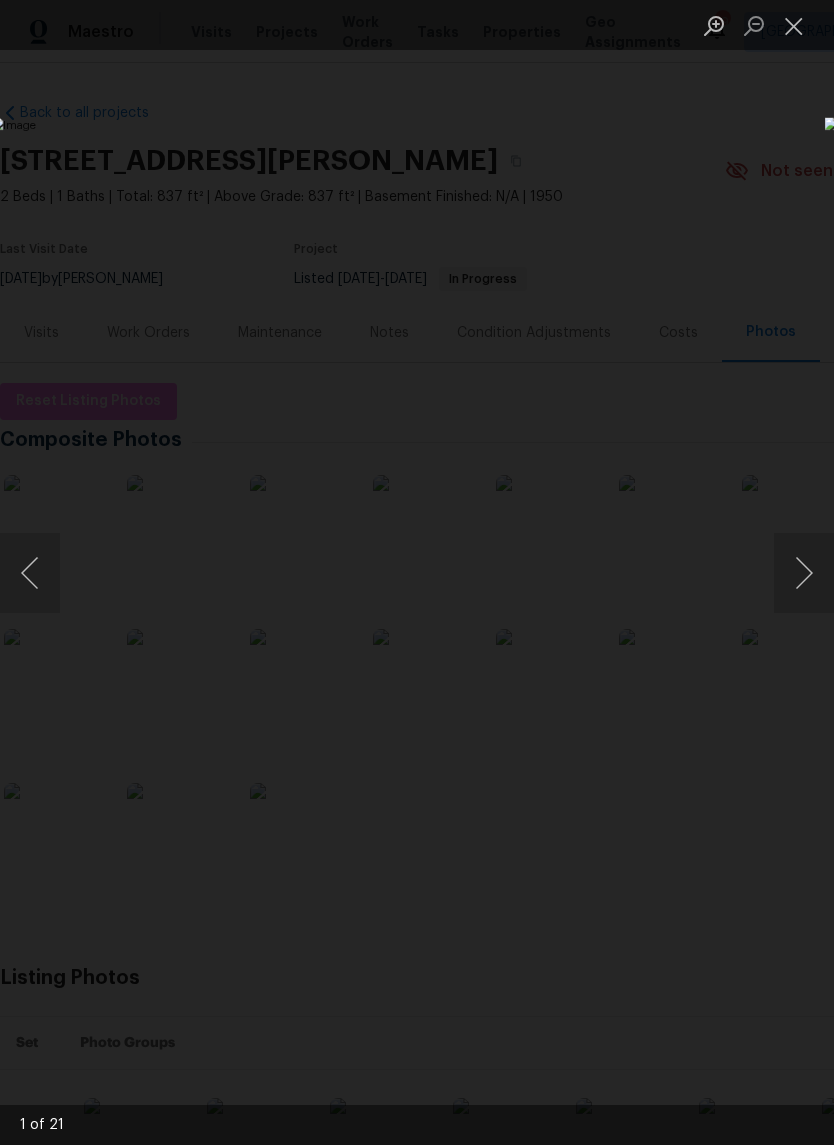 click at bounding box center [804, 573] 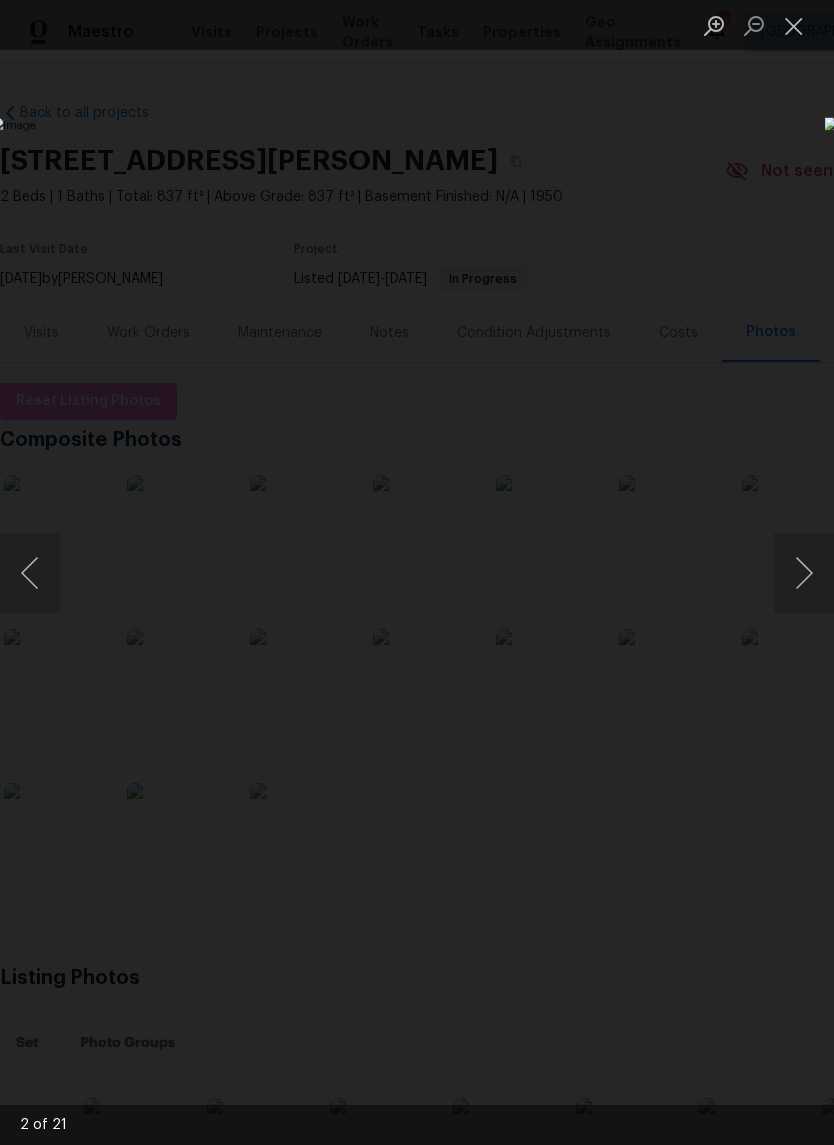 click at bounding box center [804, 573] 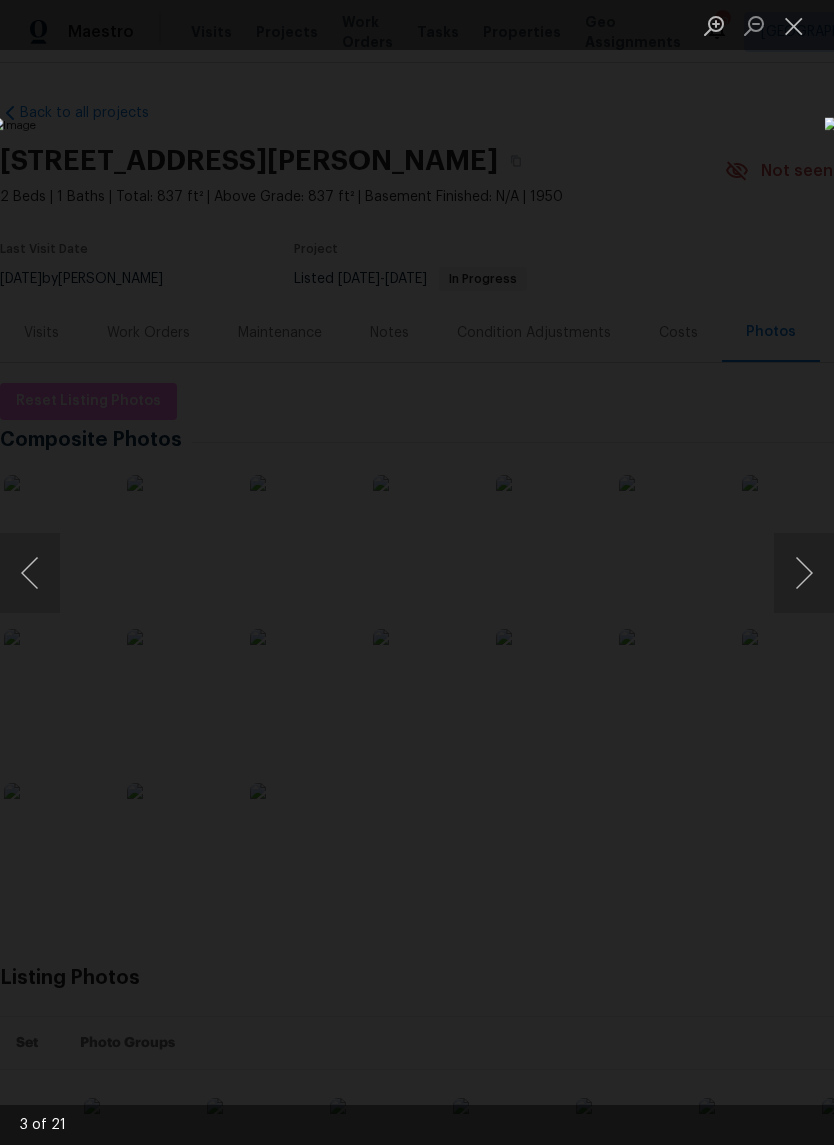 click at bounding box center [804, 573] 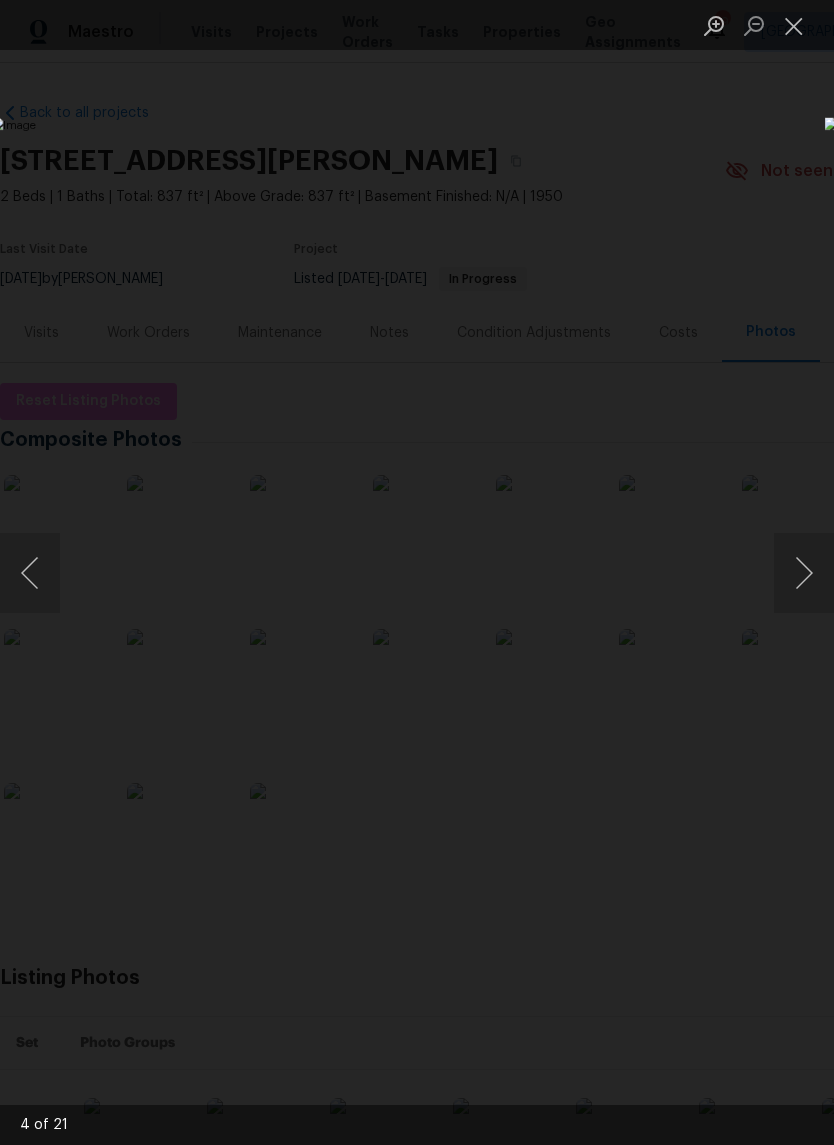 click at bounding box center (804, 573) 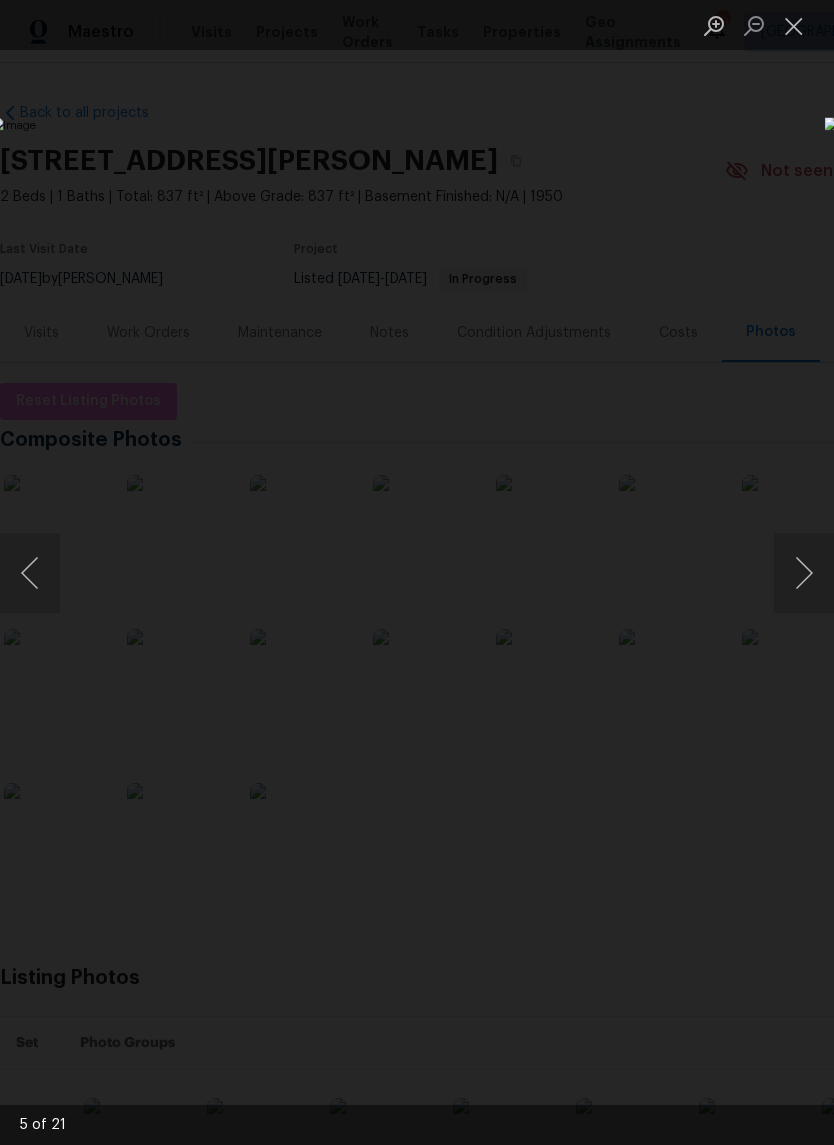 click at bounding box center (804, 573) 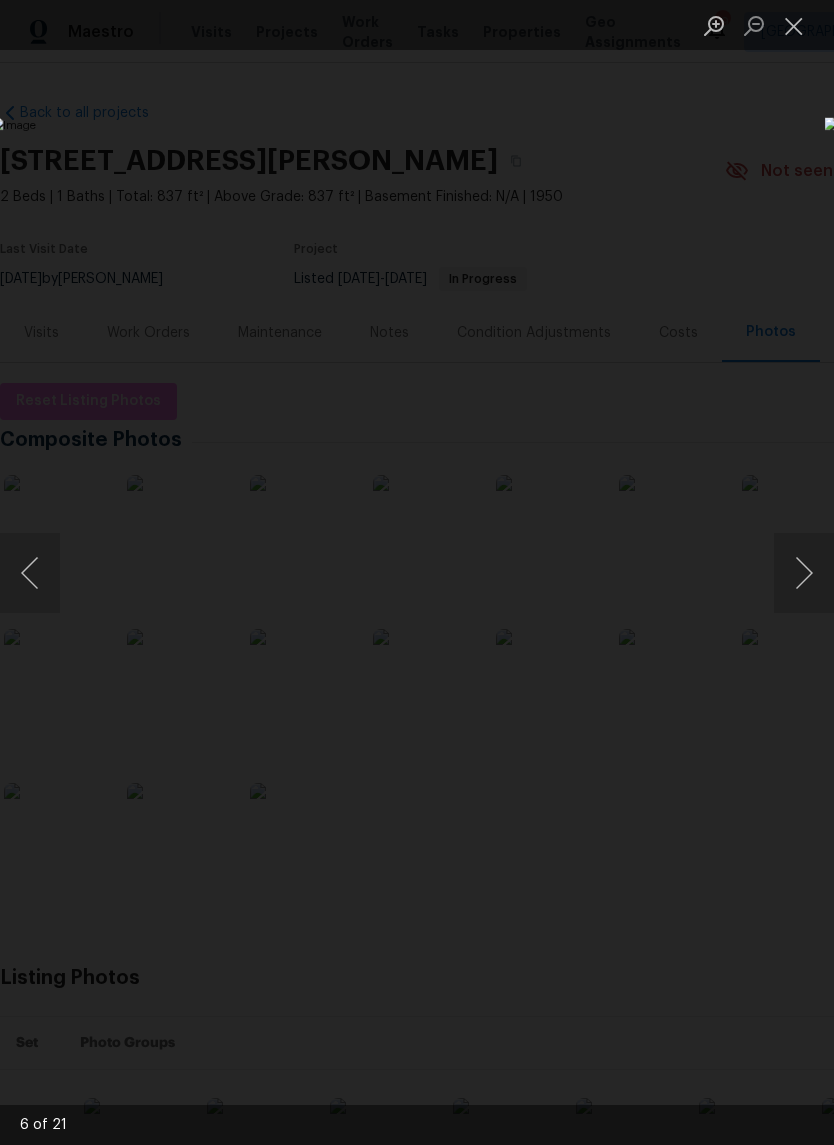 click at bounding box center [804, 573] 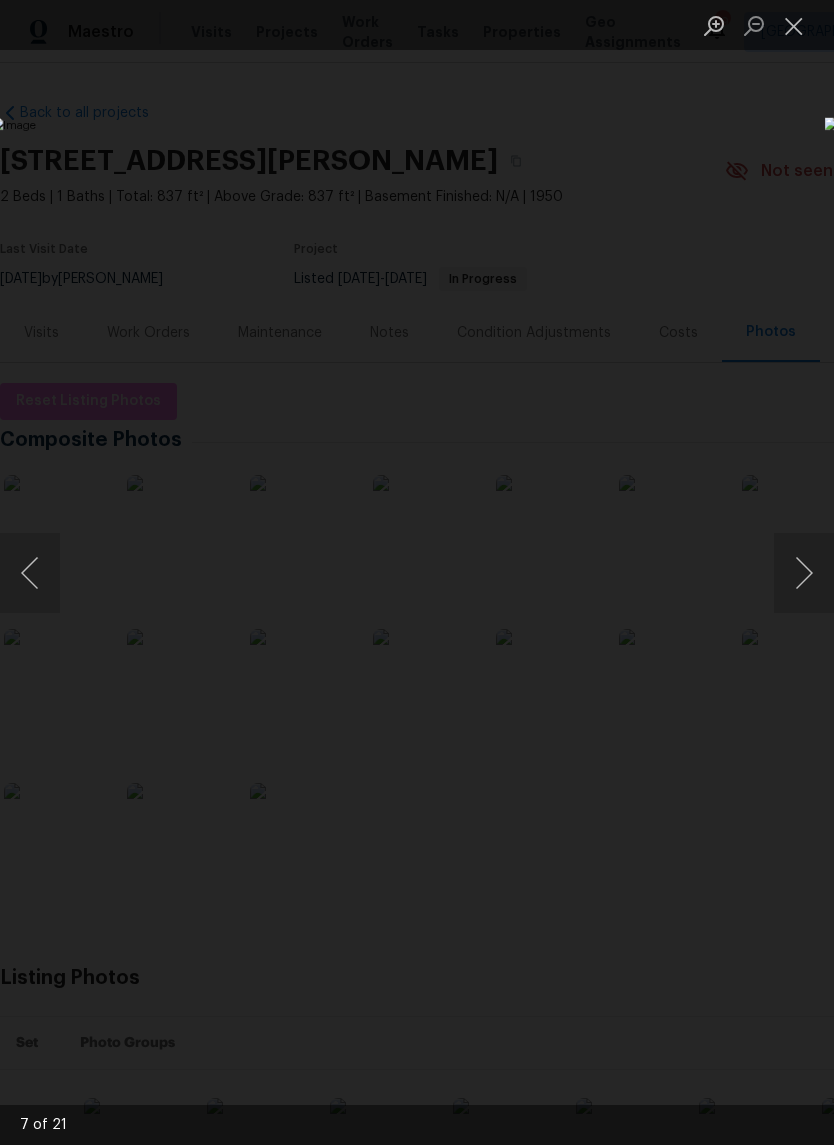 click at bounding box center (804, 573) 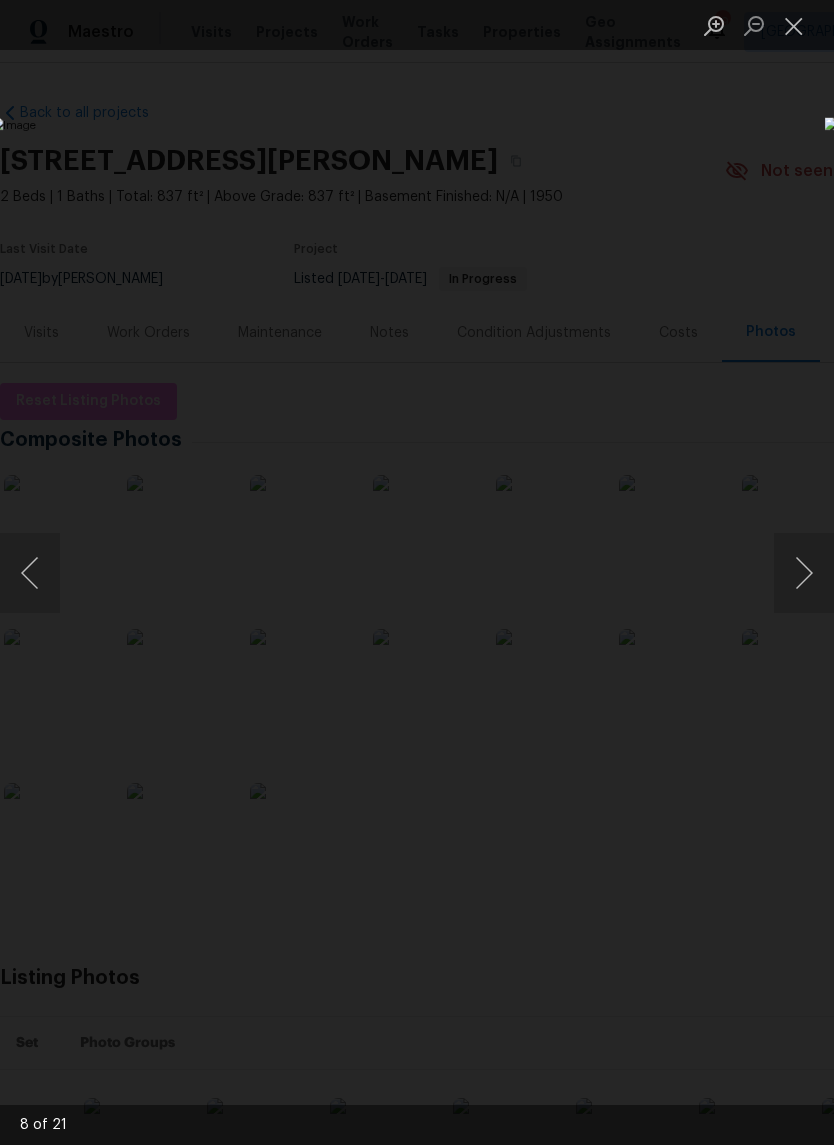 click at bounding box center [804, 573] 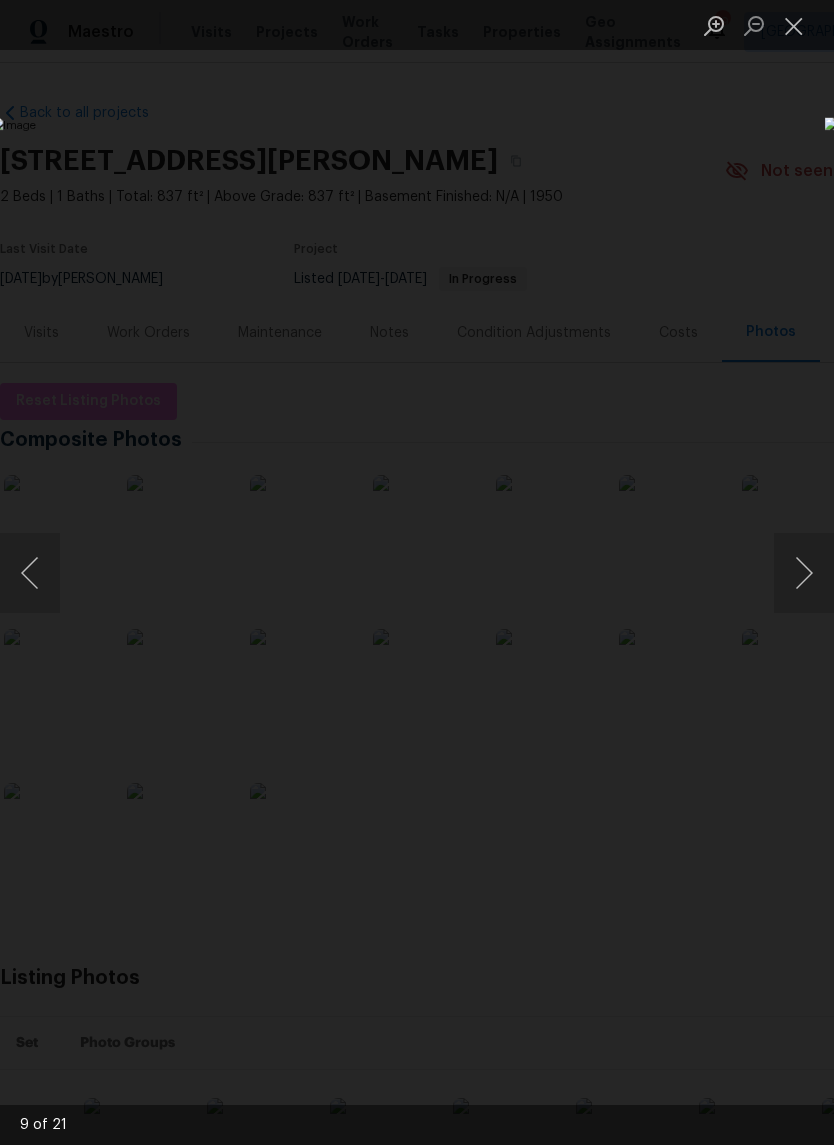 click at bounding box center [804, 573] 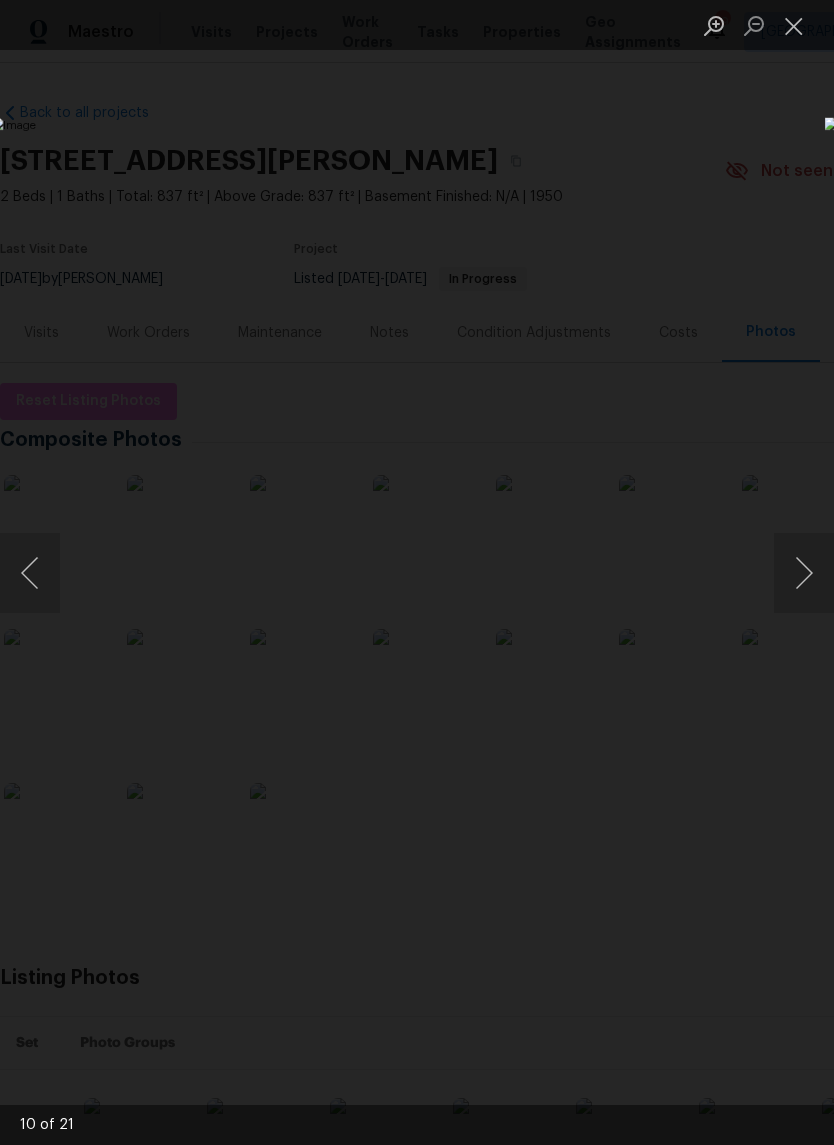 click at bounding box center [804, 573] 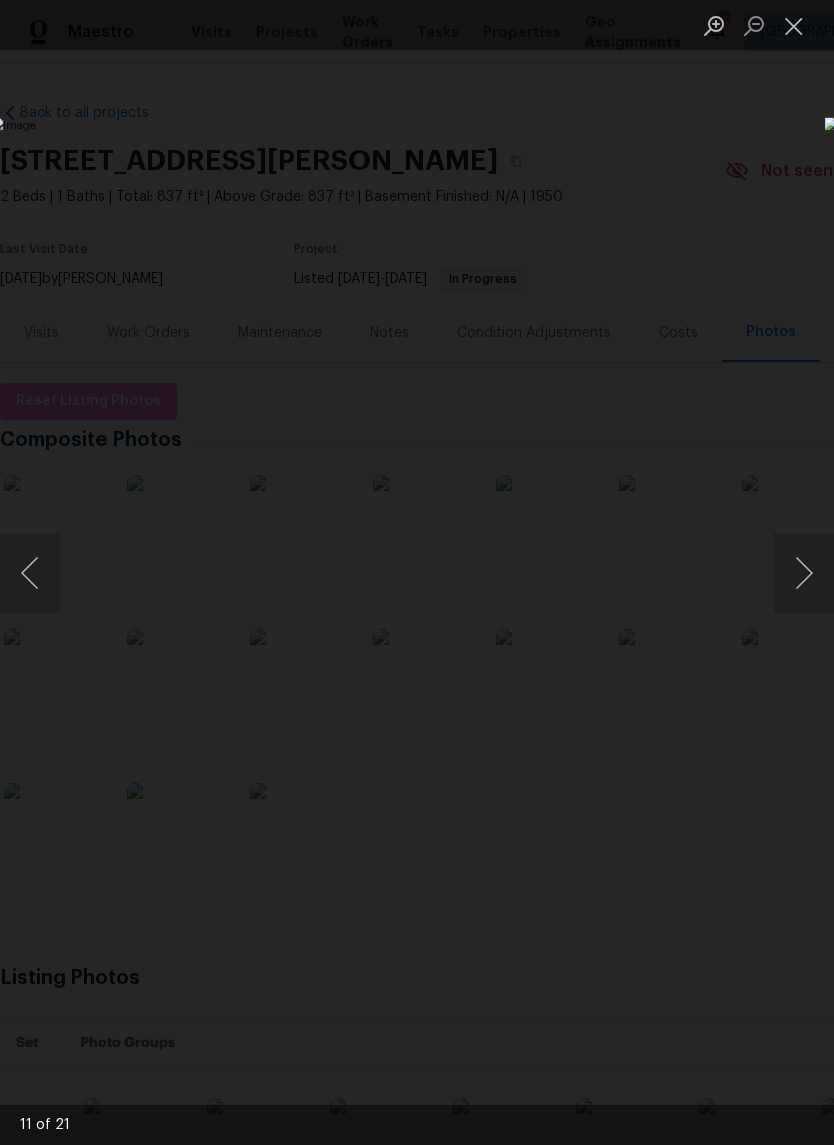 click at bounding box center [804, 573] 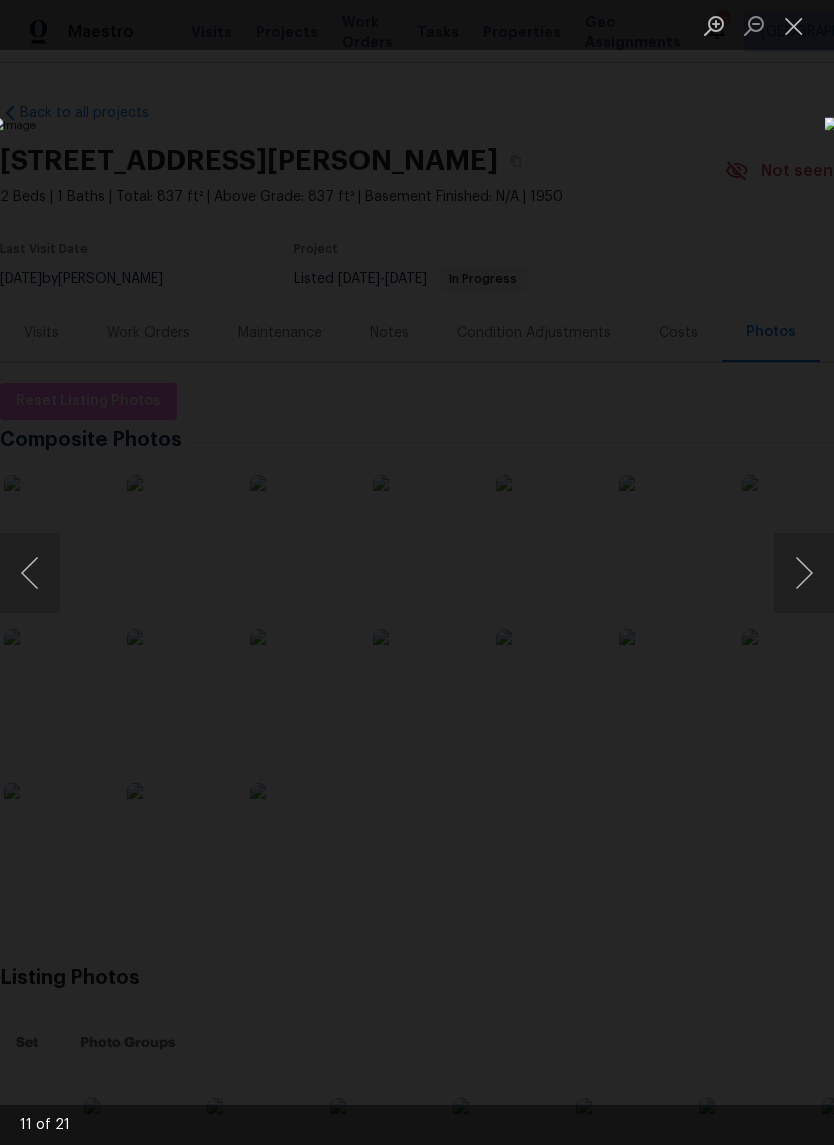 click at bounding box center (804, 573) 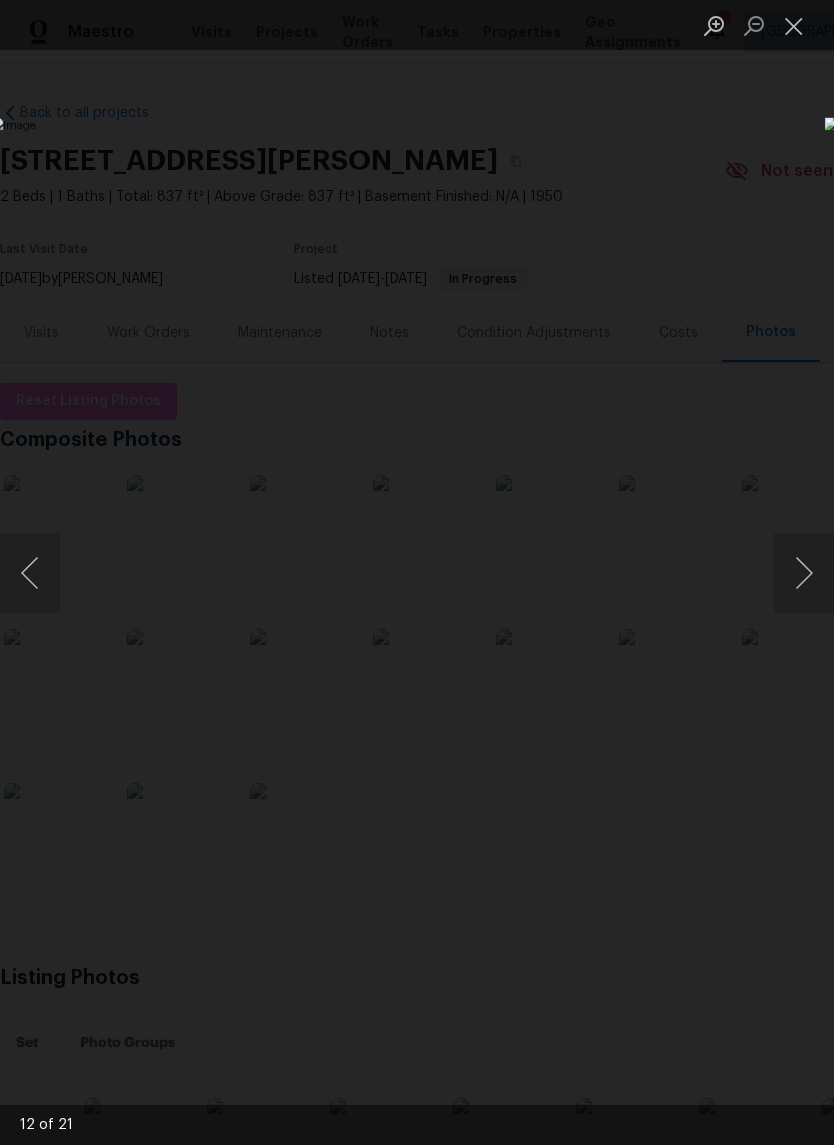 click at bounding box center [804, 573] 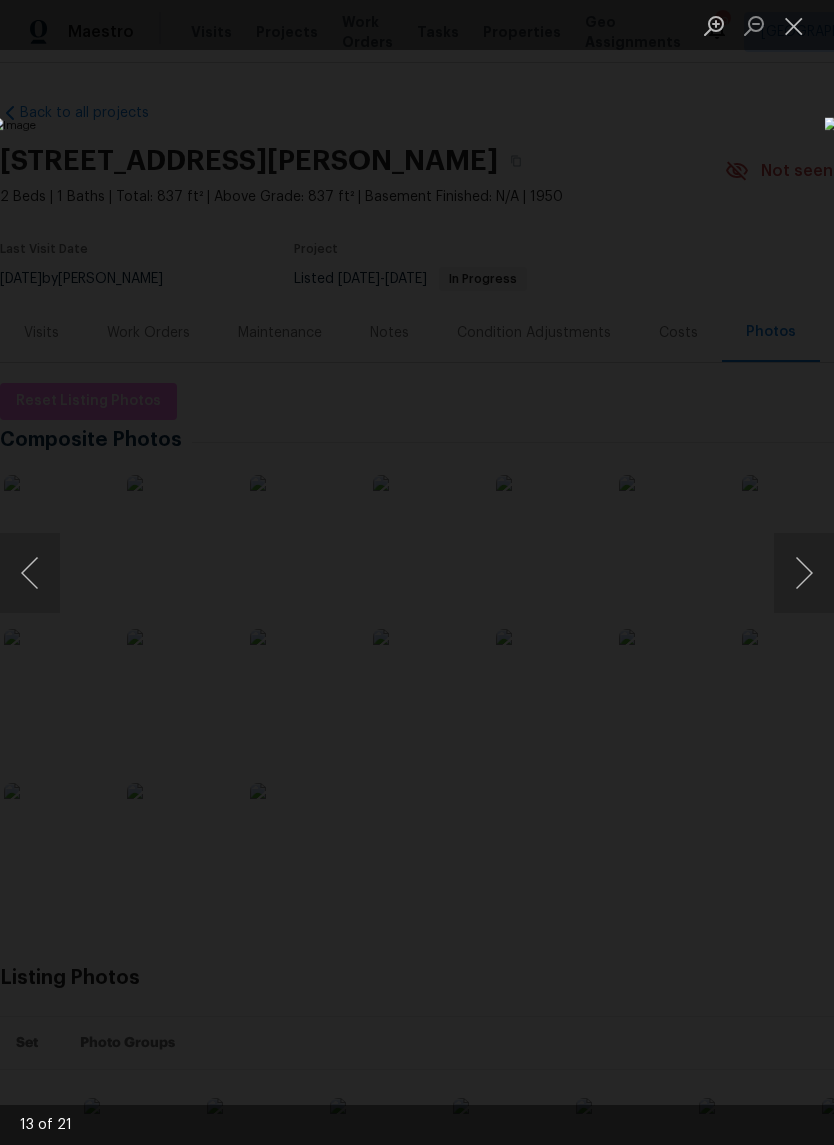 click at bounding box center [804, 573] 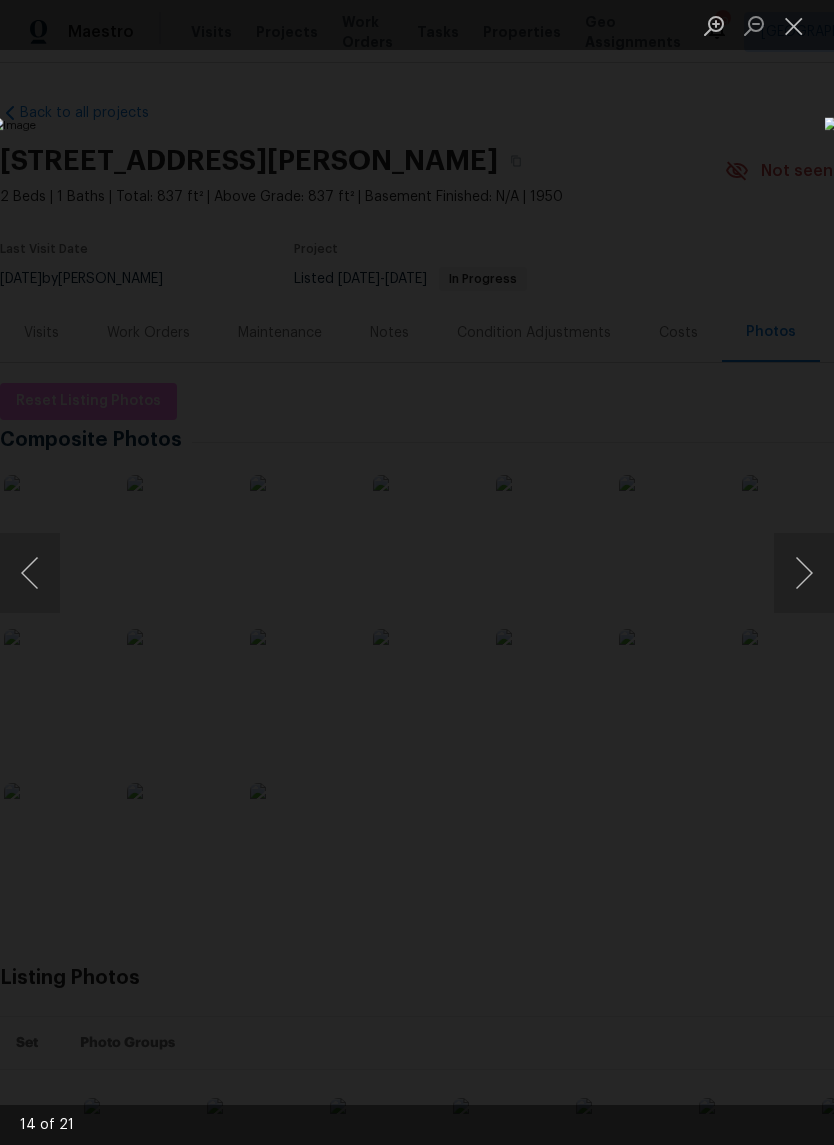 click at bounding box center (804, 573) 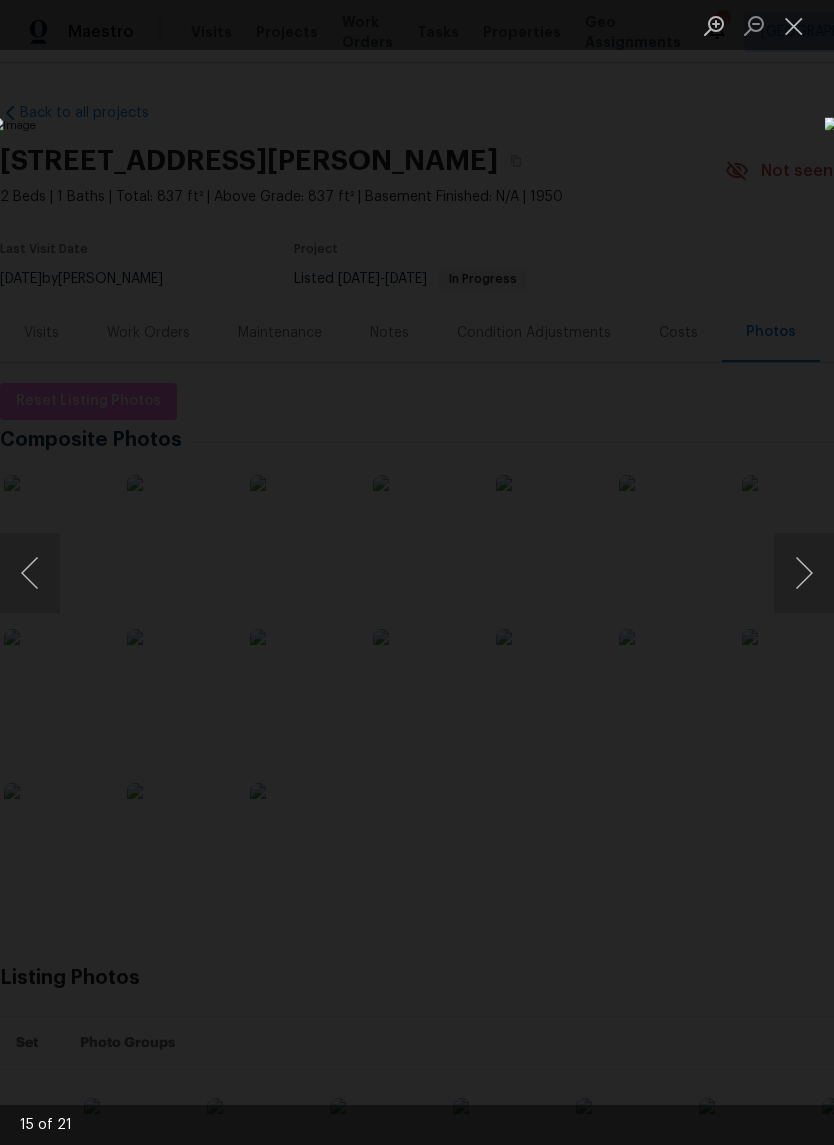 click at bounding box center [804, 573] 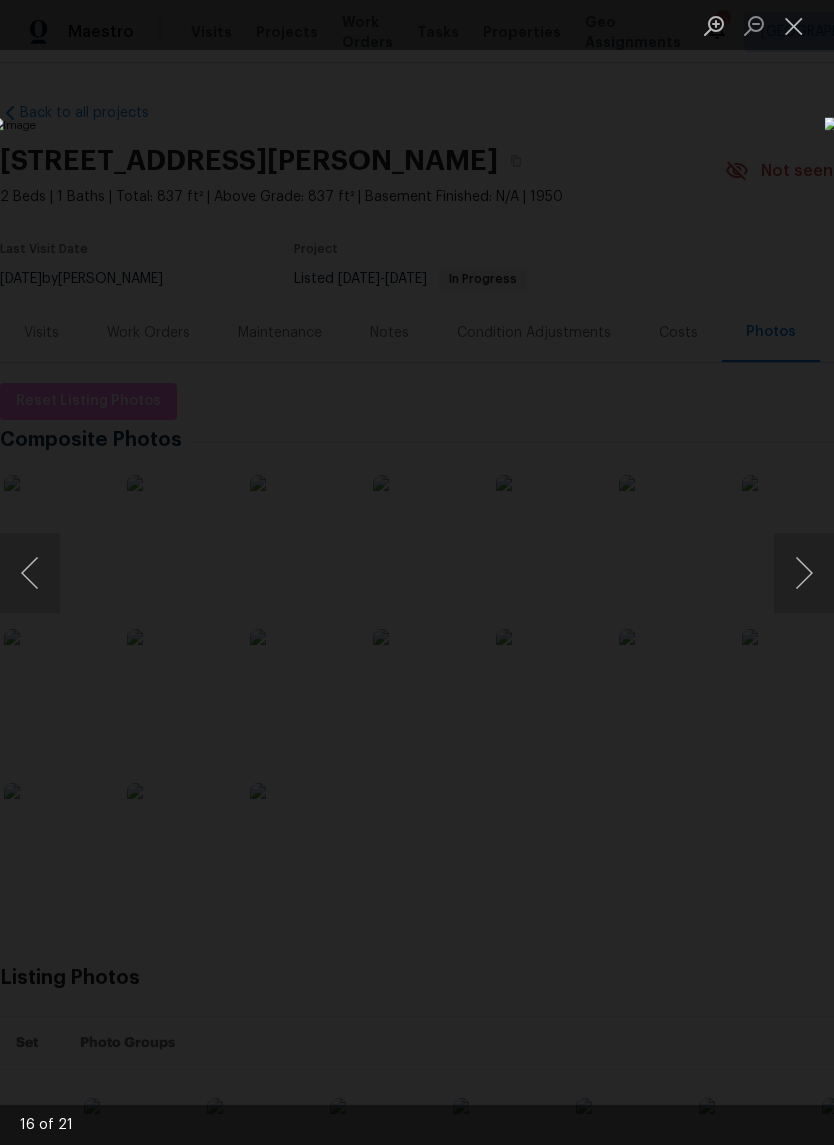 click at bounding box center (804, 573) 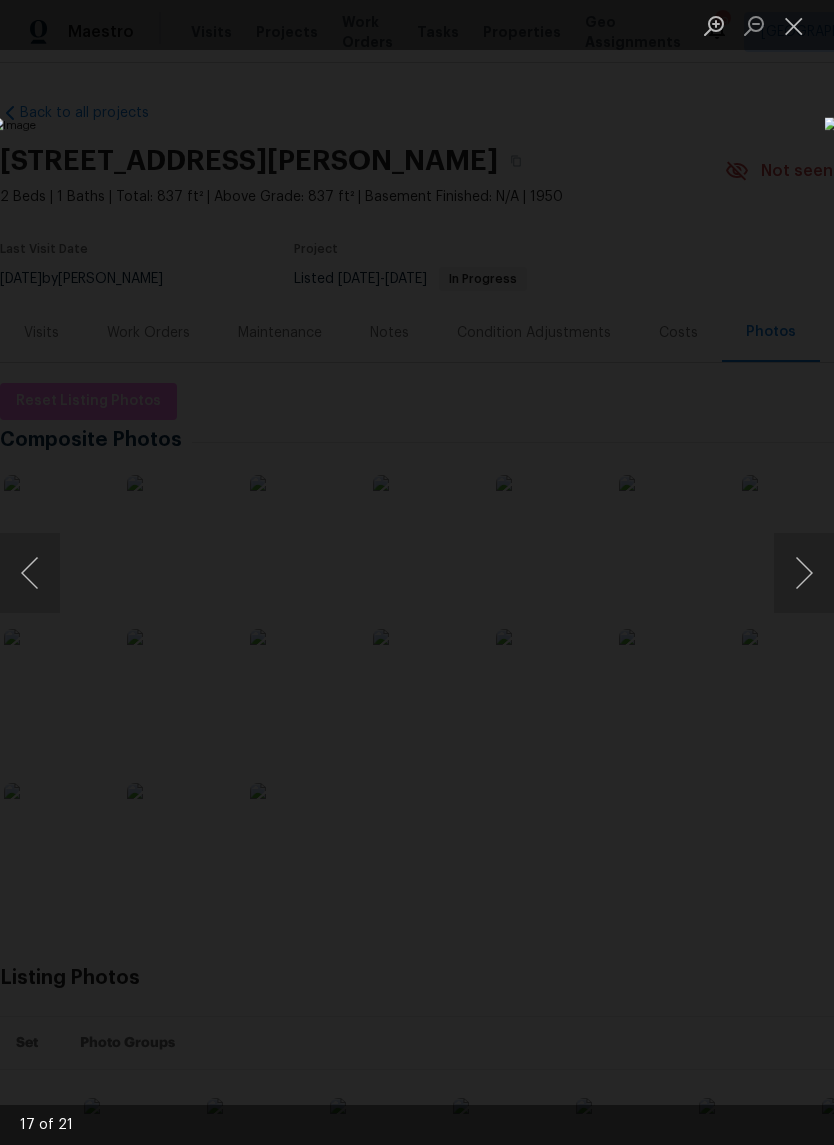 click at bounding box center (804, 573) 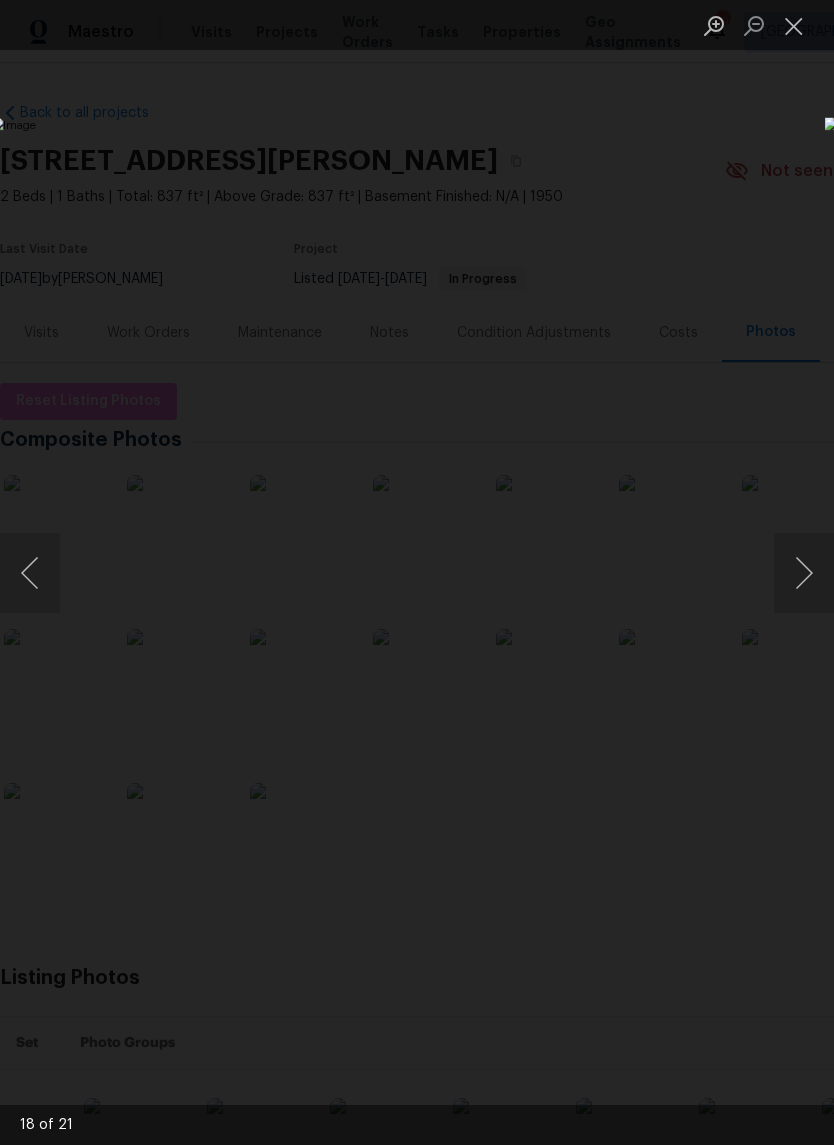 click at bounding box center [804, 573] 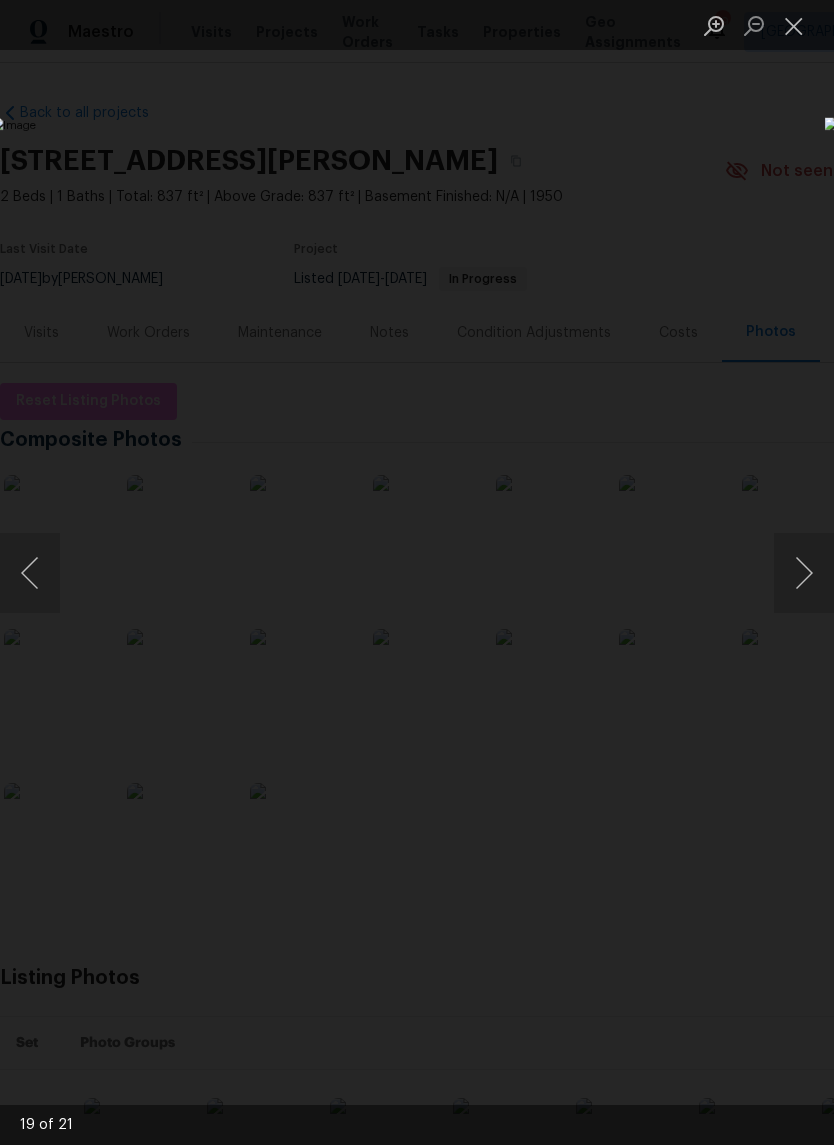 click at bounding box center [804, 573] 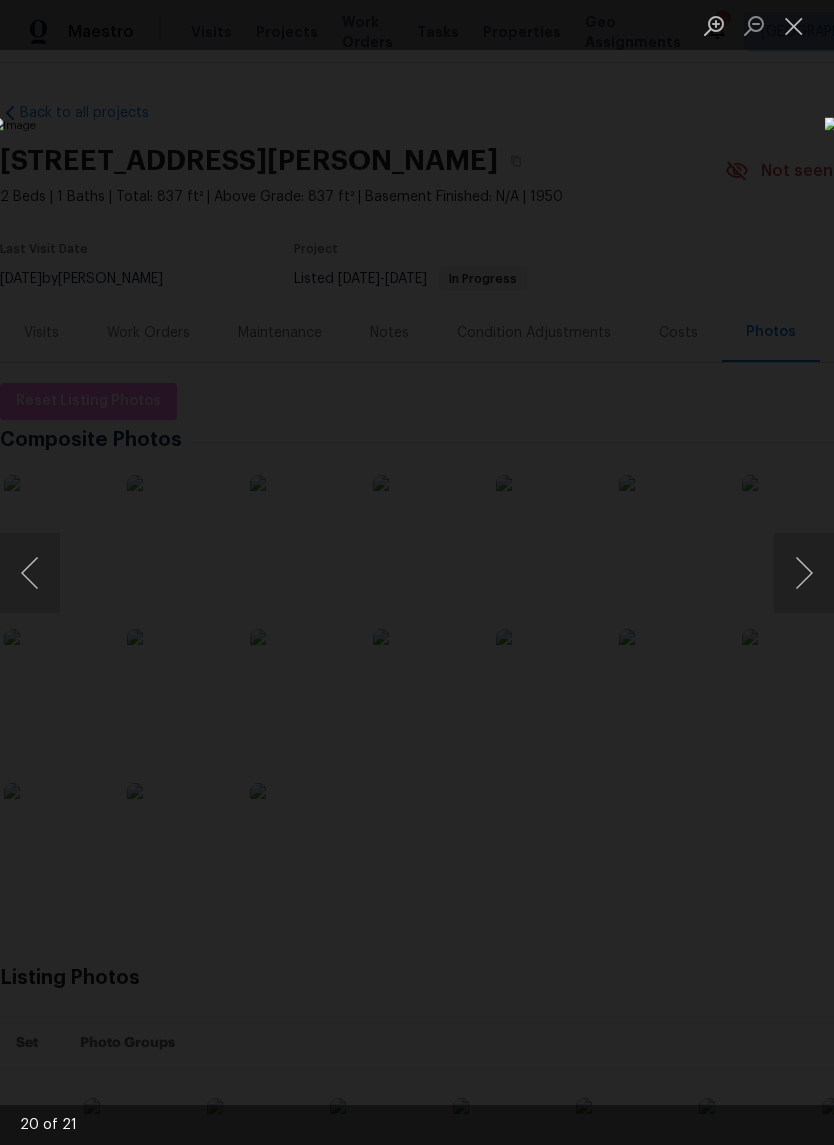 click at bounding box center (30, 573) 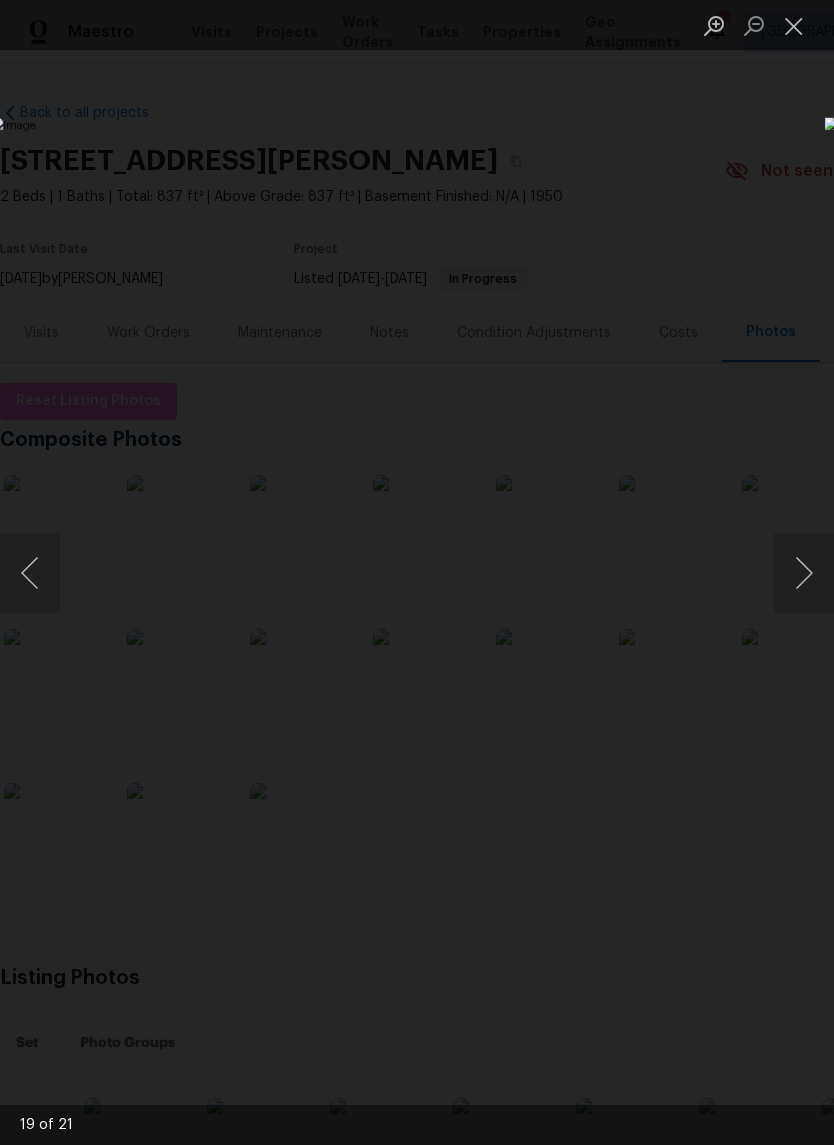 click at bounding box center (804, 573) 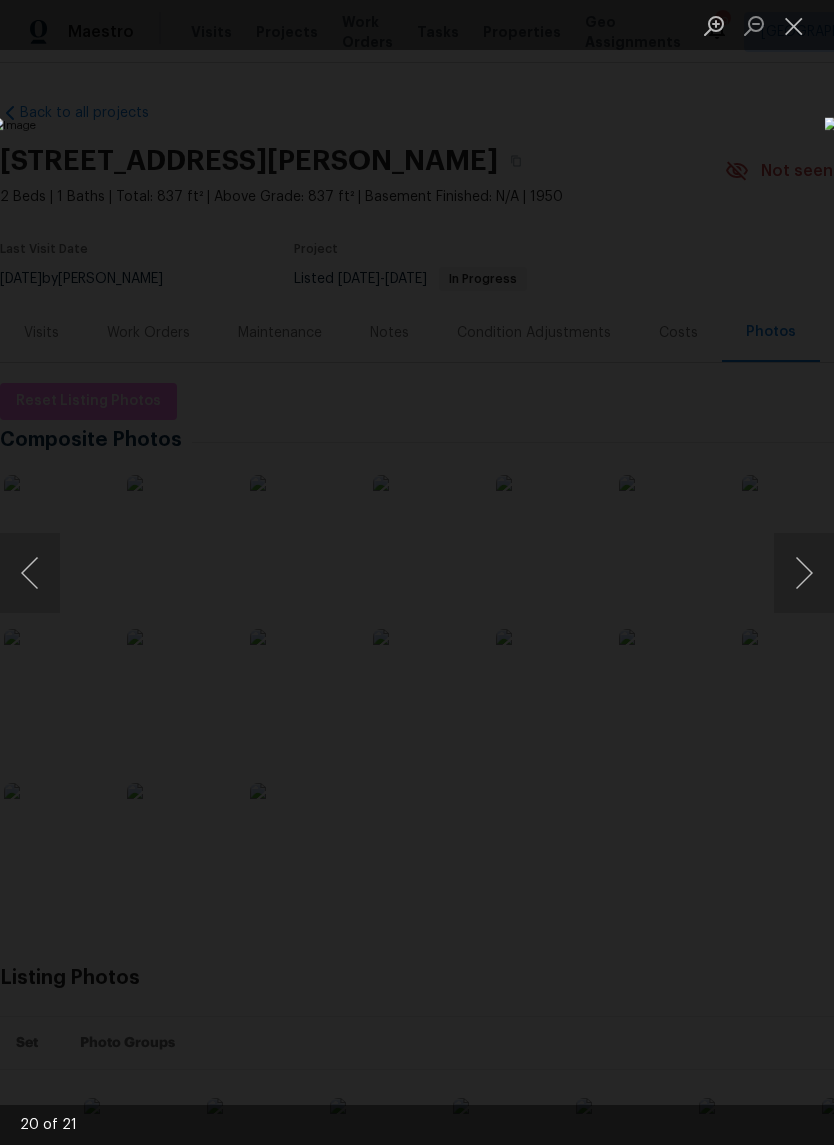 click at bounding box center (804, 573) 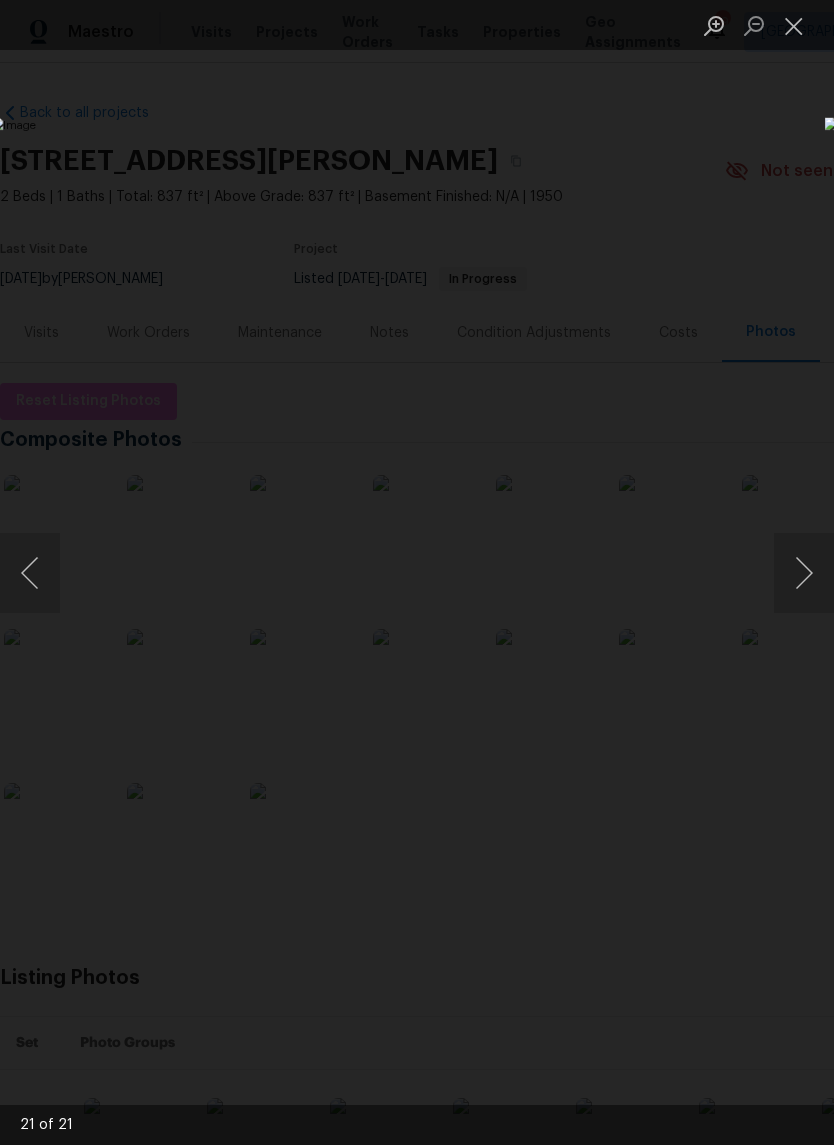 click at bounding box center (804, 573) 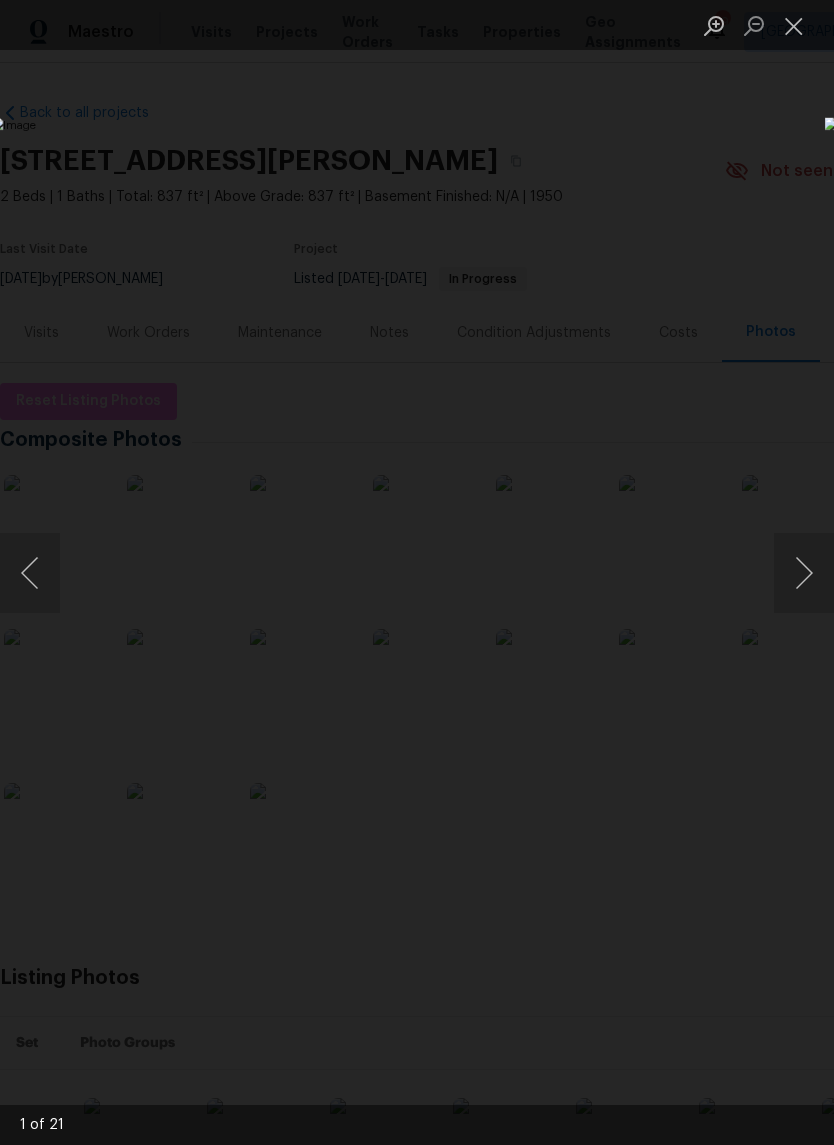 click at bounding box center (804, 573) 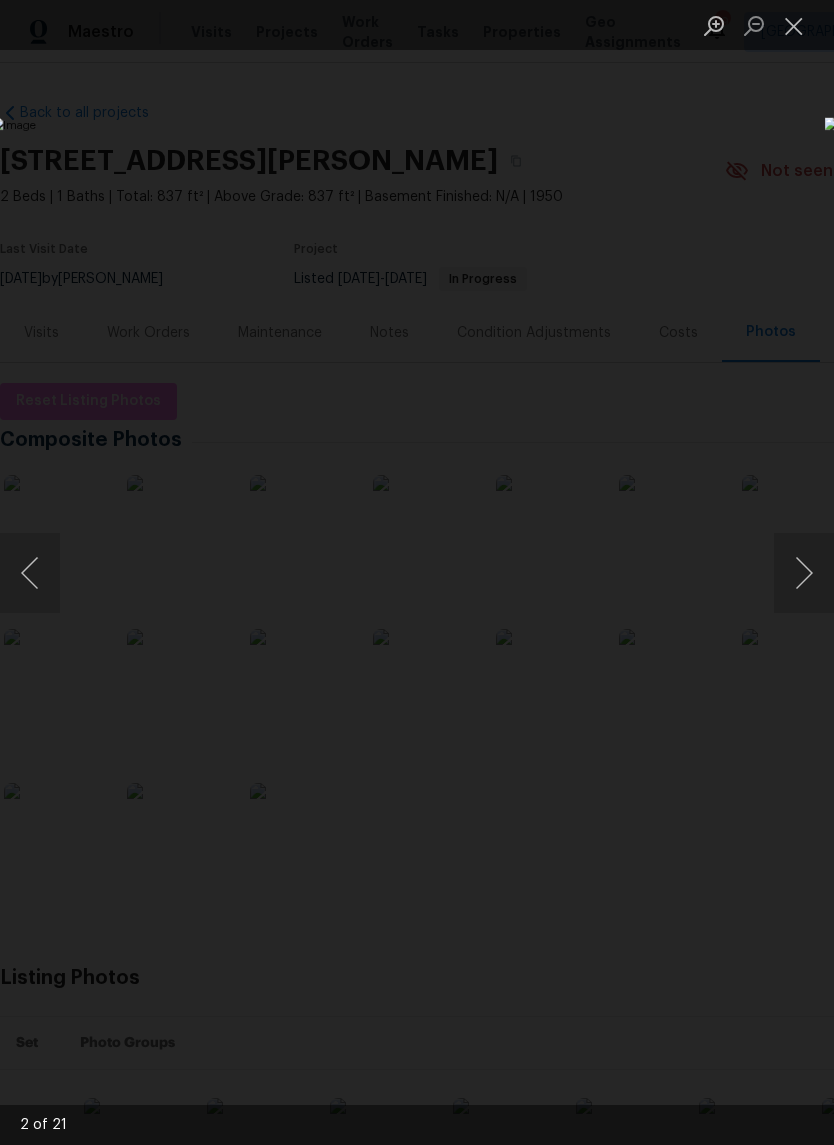 click at bounding box center (794, 25) 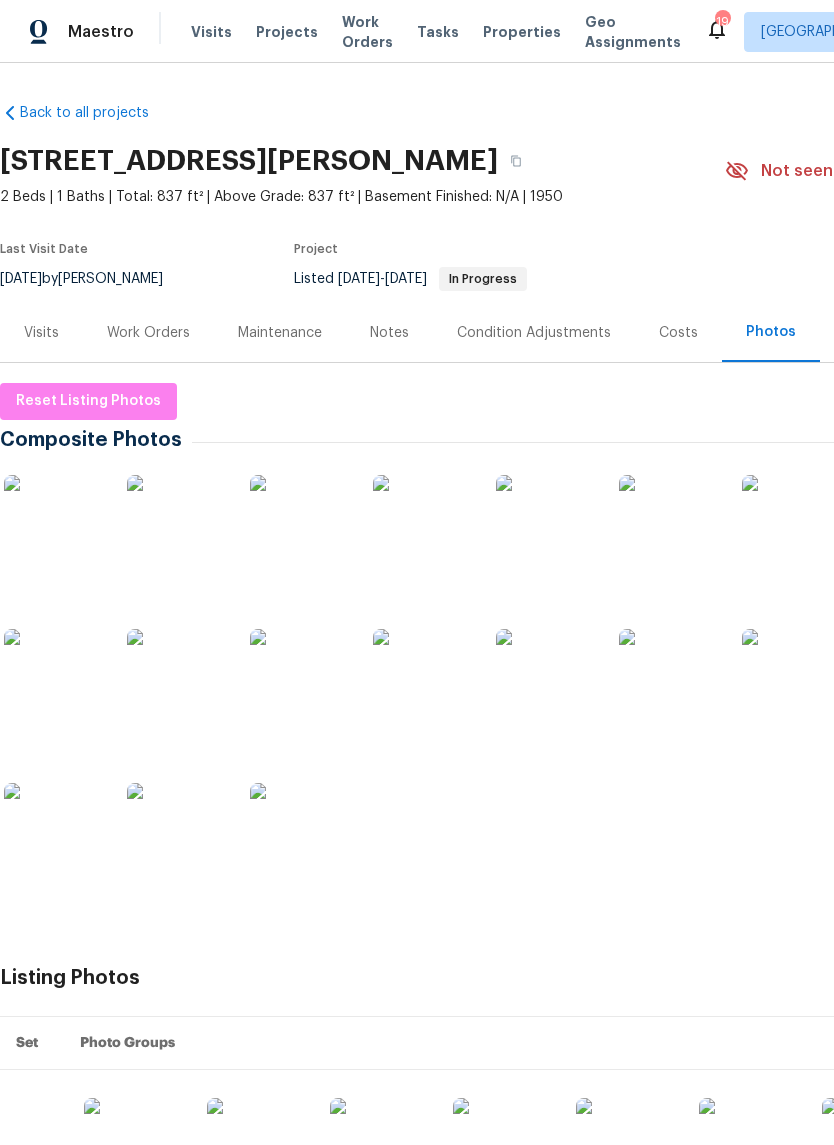 click on "Notes" at bounding box center (389, 332) 